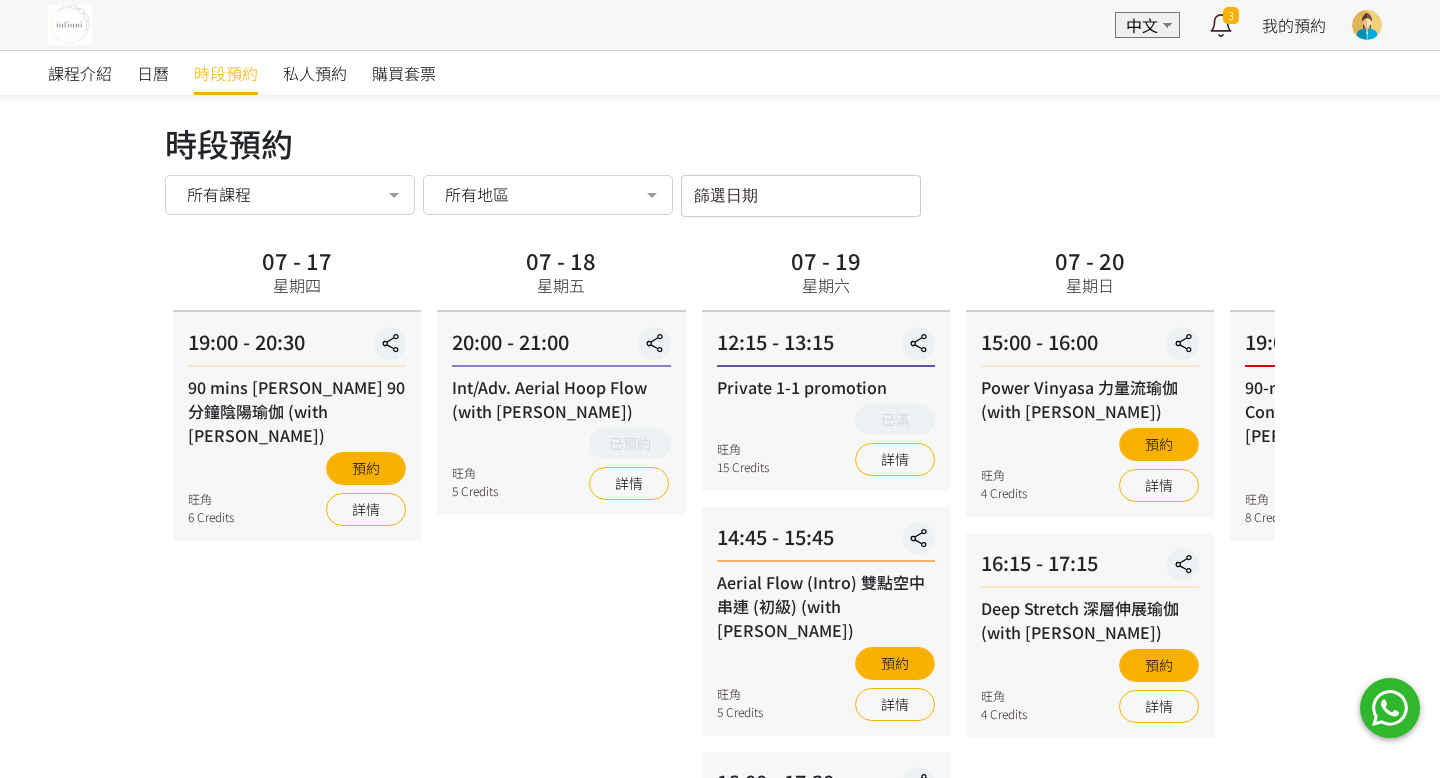 scroll, scrollTop: 0, scrollLeft: 0, axis: both 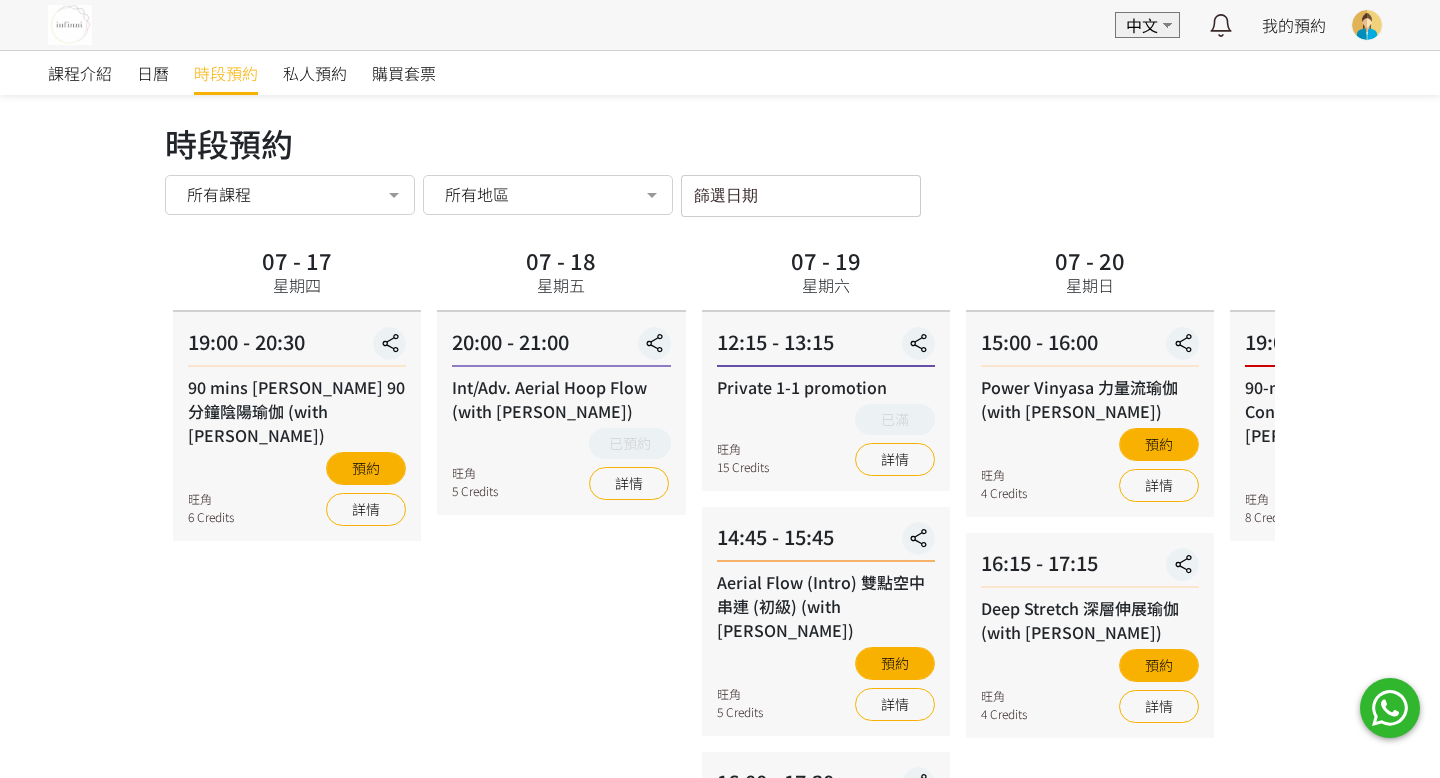 click at bounding box center (1367, 25) 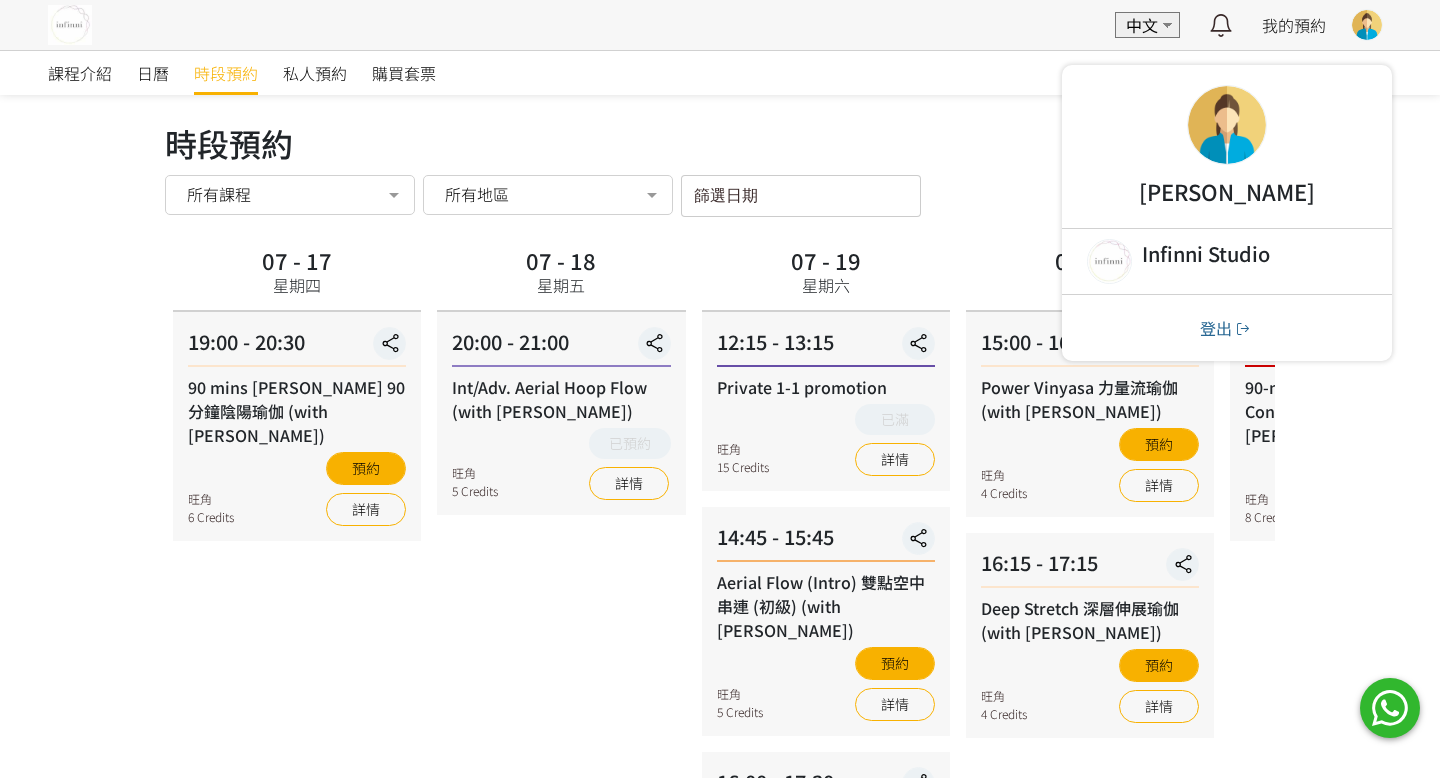 click at bounding box center (1227, 125) 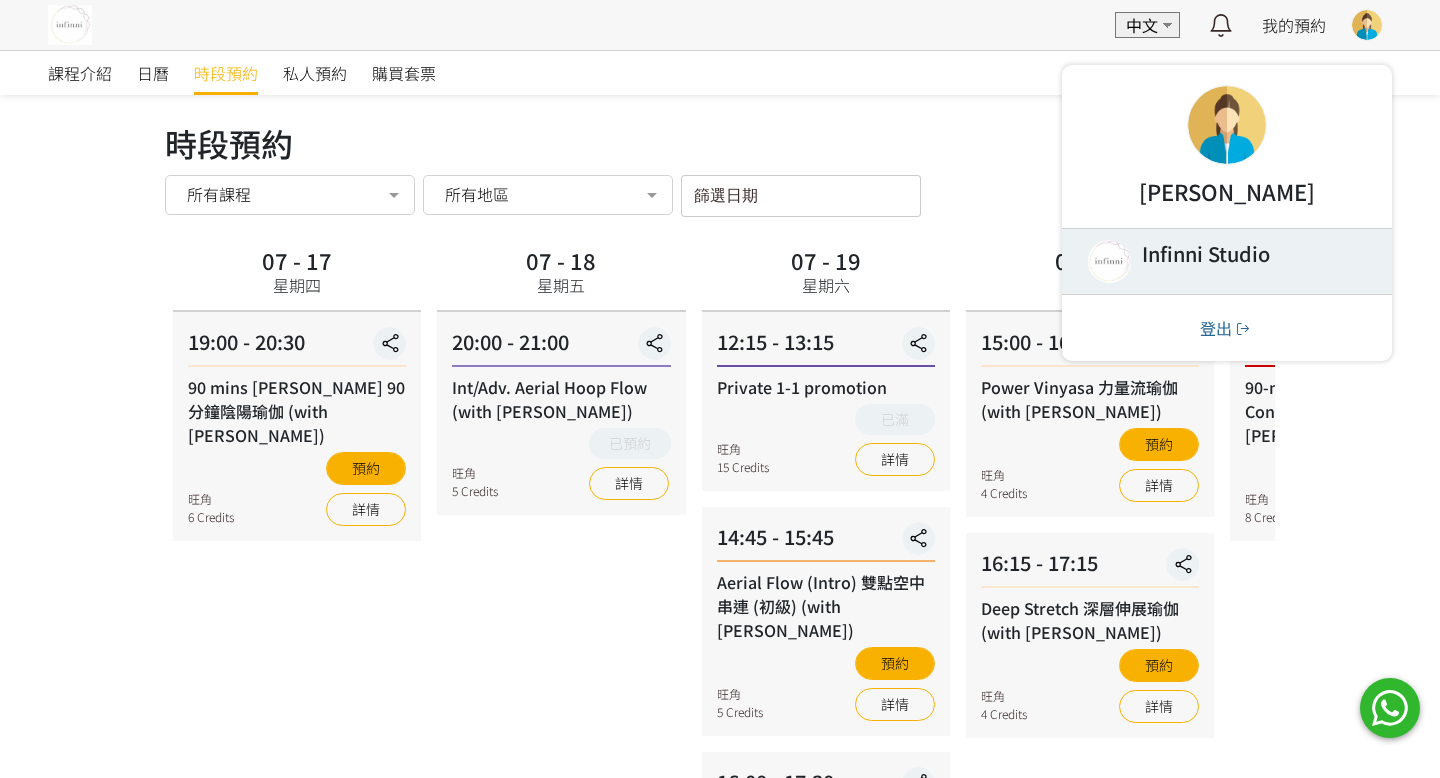 click at bounding box center (1227, 261) 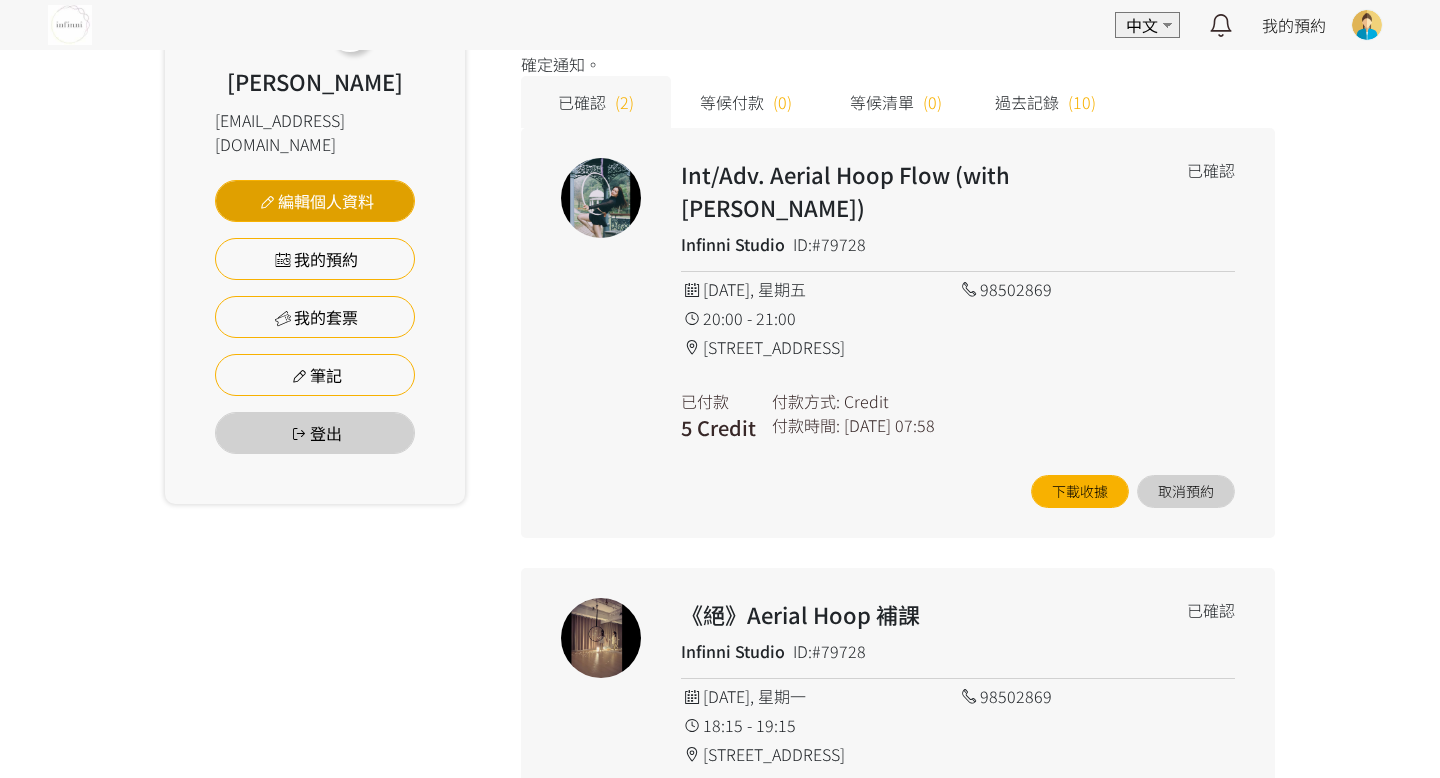 scroll, scrollTop: 289, scrollLeft: 0, axis: vertical 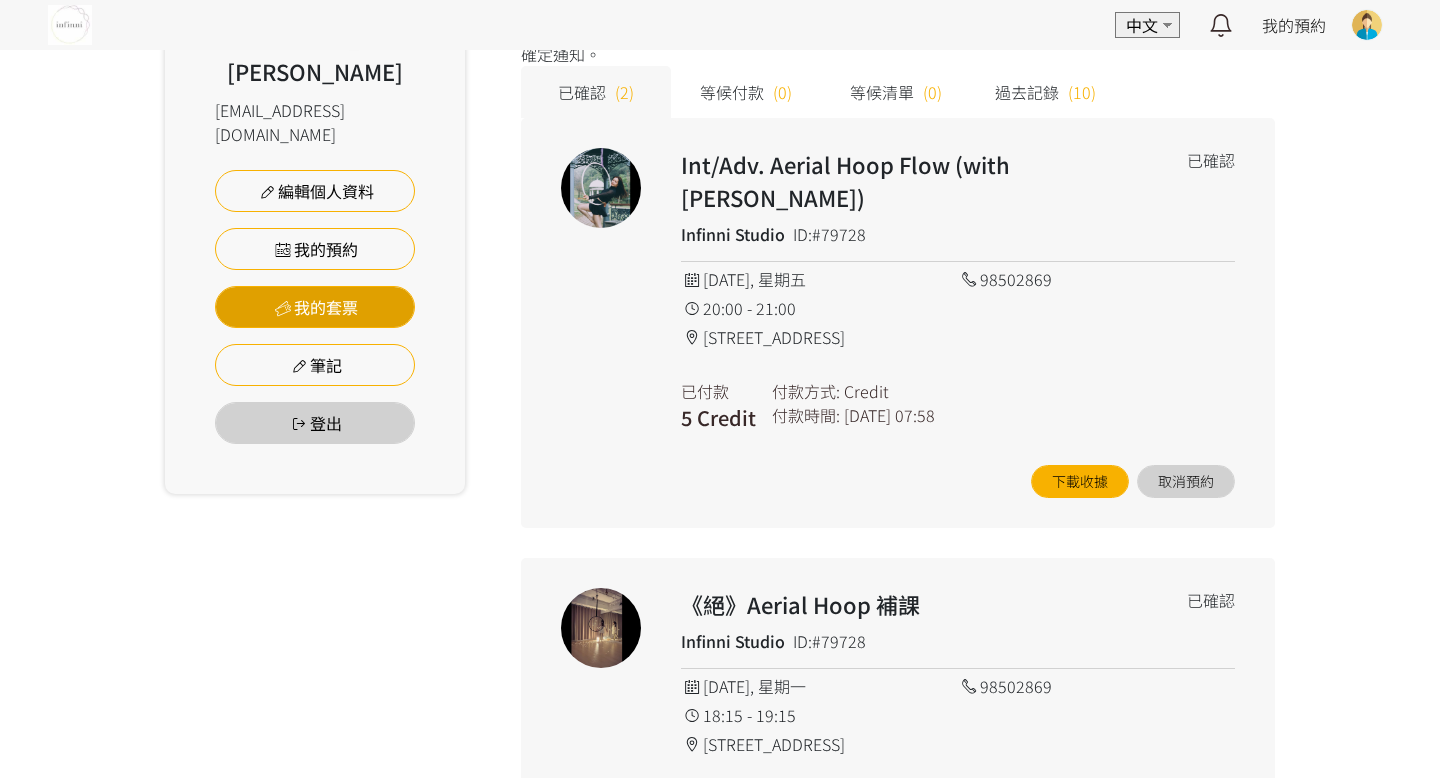 click on "我的套票" at bounding box center [315, 307] 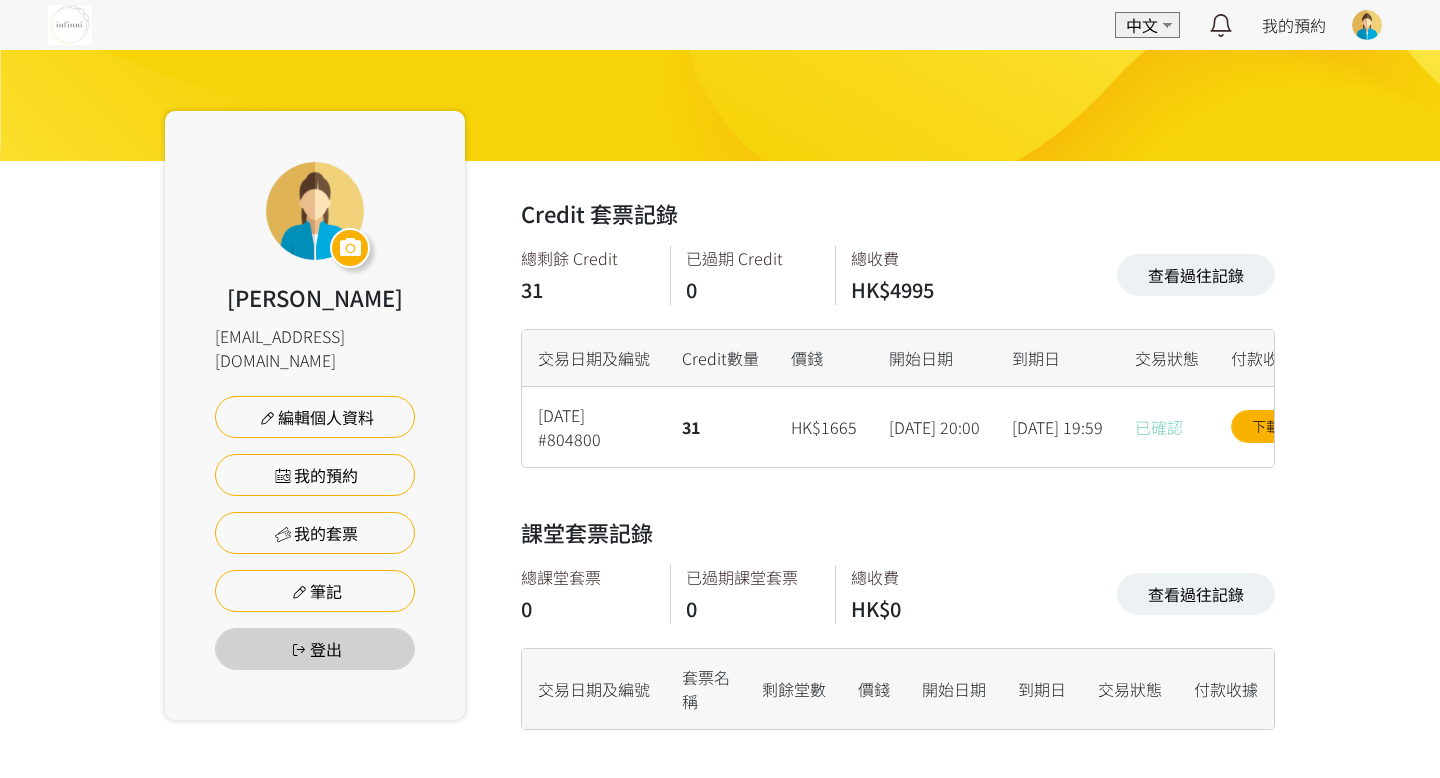 scroll, scrollTop: 0, scrollLeft: 0, axis: both 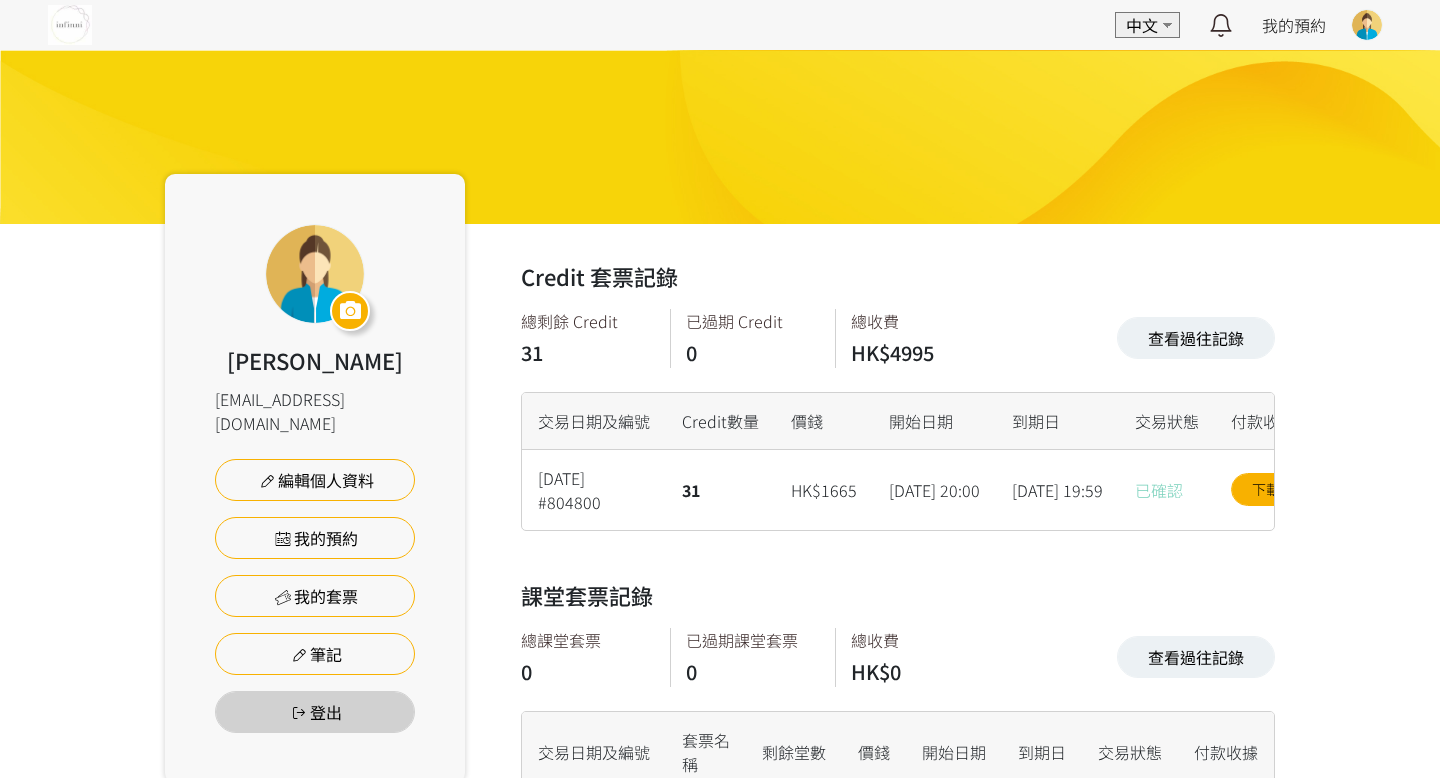 click at bounding box center [70, 25] 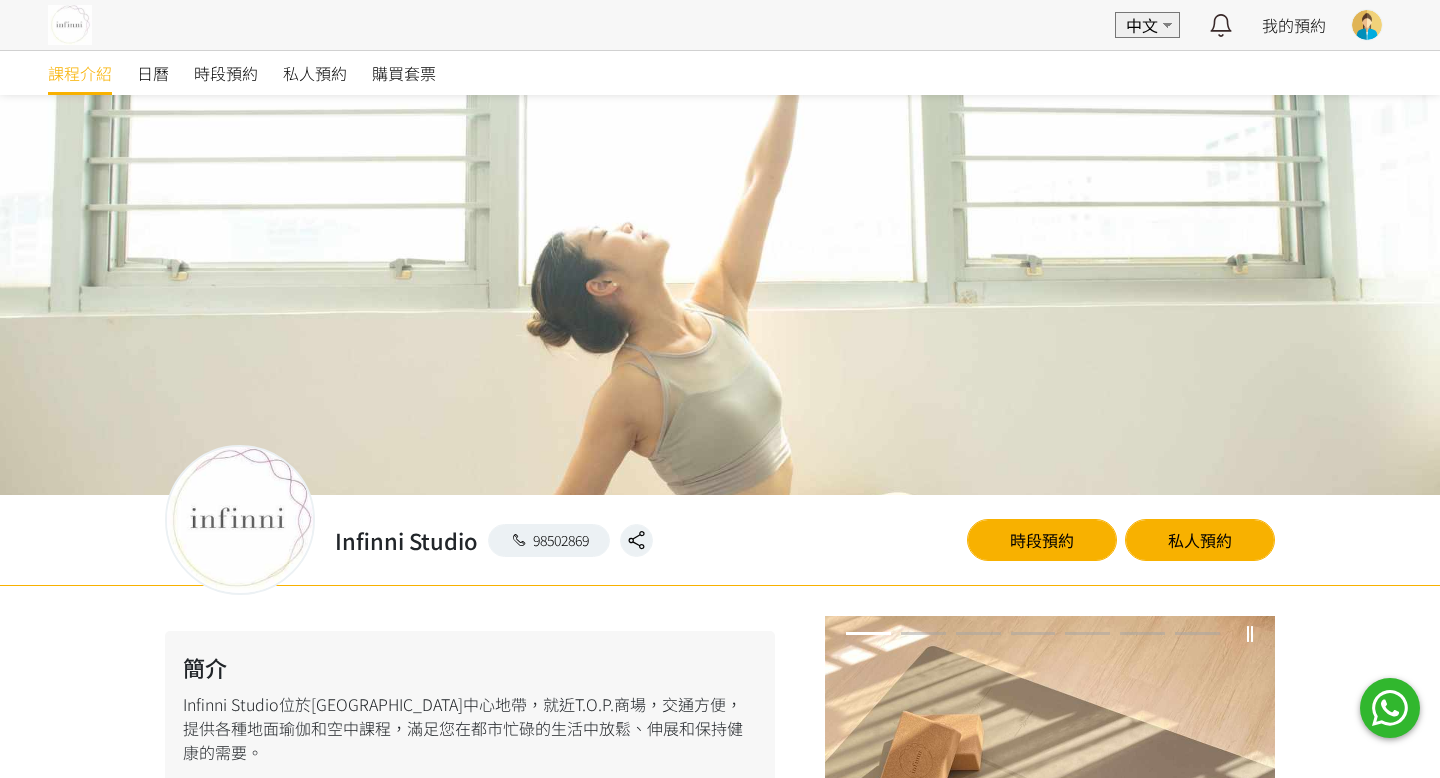 scroll, scrollTop: 0, scrollLeft: 0, axis: both 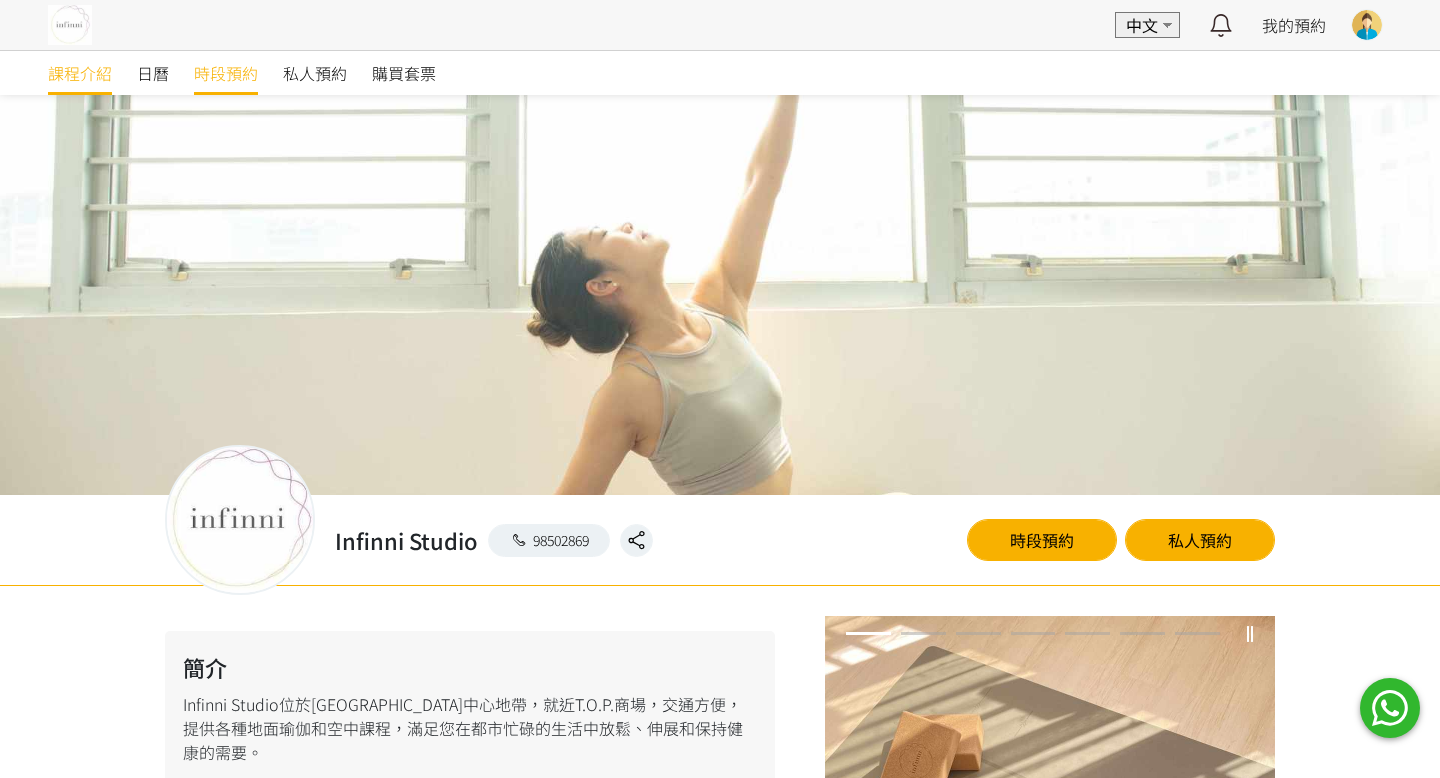 click on "時段預約" at bounding box center (226, 73) 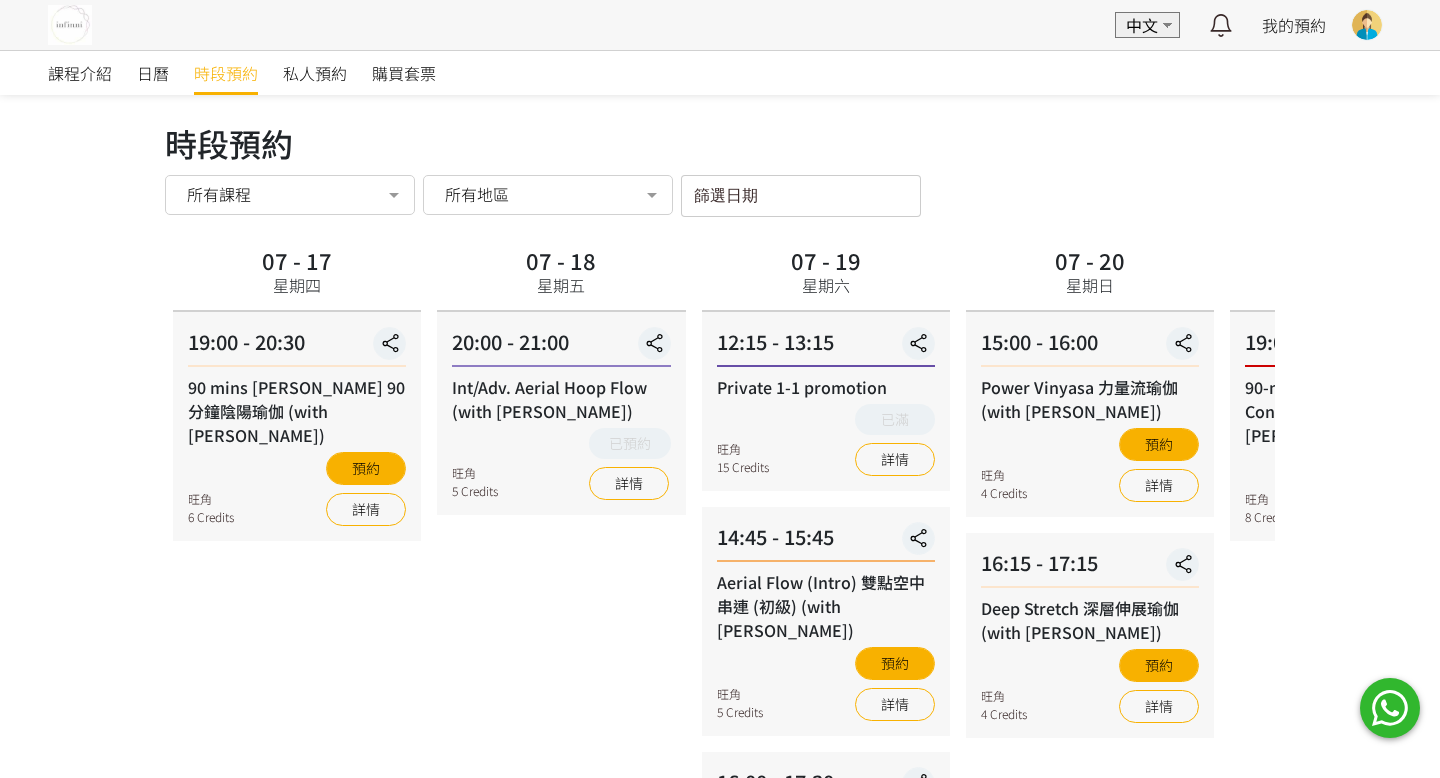 scroll, scrollTop: 106, scrollLeft: 0, axis: vertical 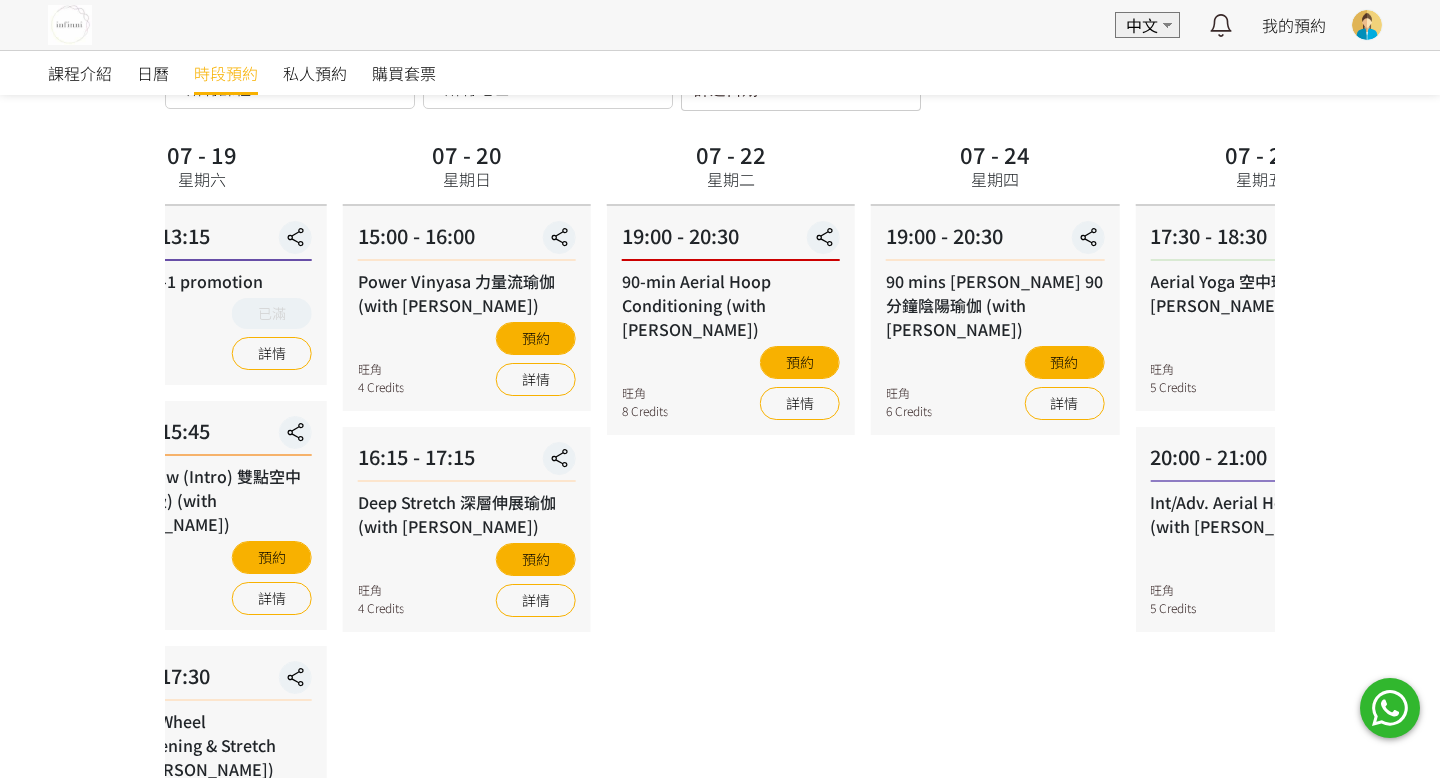 click on "07 -
20
星期日
15:00 - 16:00
Power Vinyasa 力量流瑜伽 (with [PERSON_NAME])
旺角
4 Credits
預約
詳情
16:15 - 17:15
Deep Stretch 深層伸展瑜伽 (with [PERSON_NAME])
旺角
4 Credits
預約
詳情" at bounding box center (467, 627) 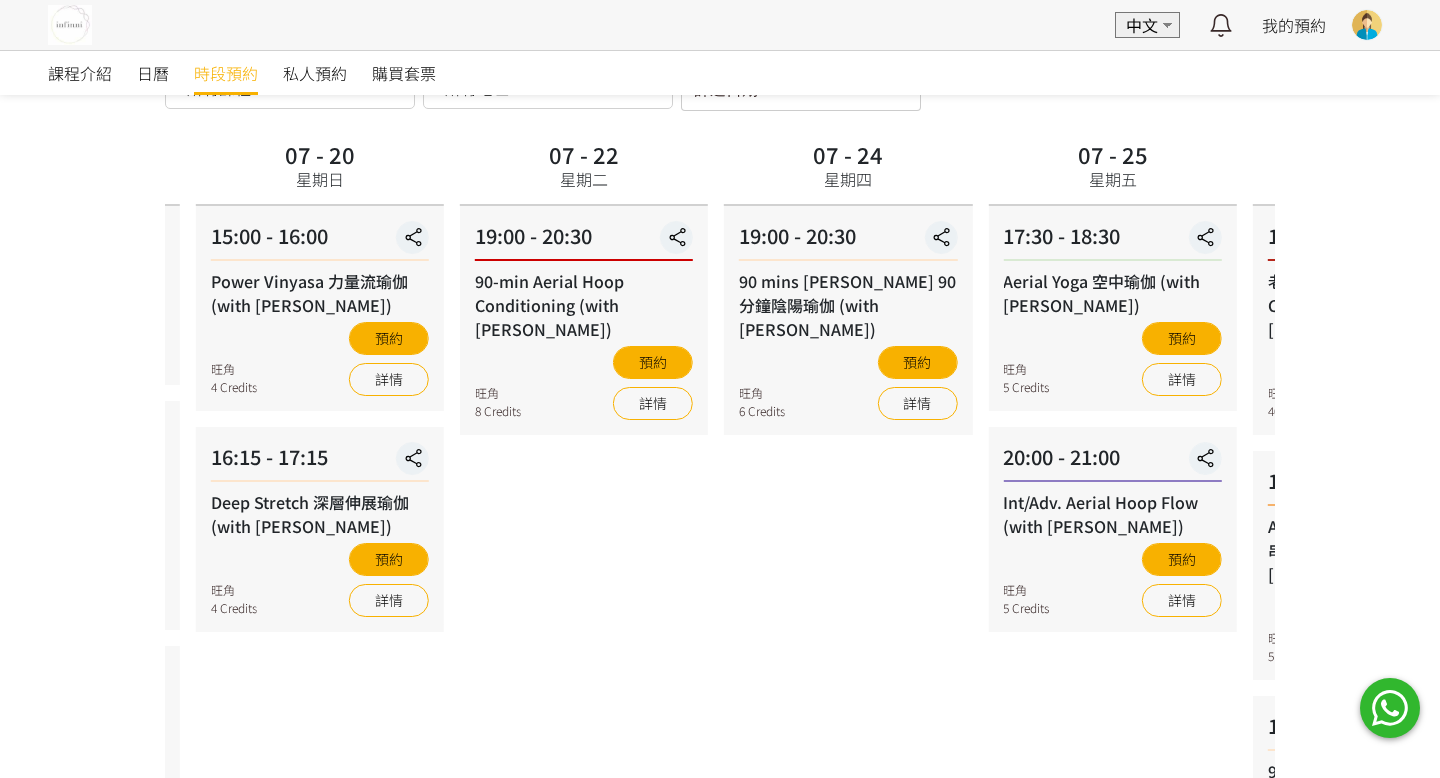 click on "07 -
24
星期四" at bounding box center (848, 167) 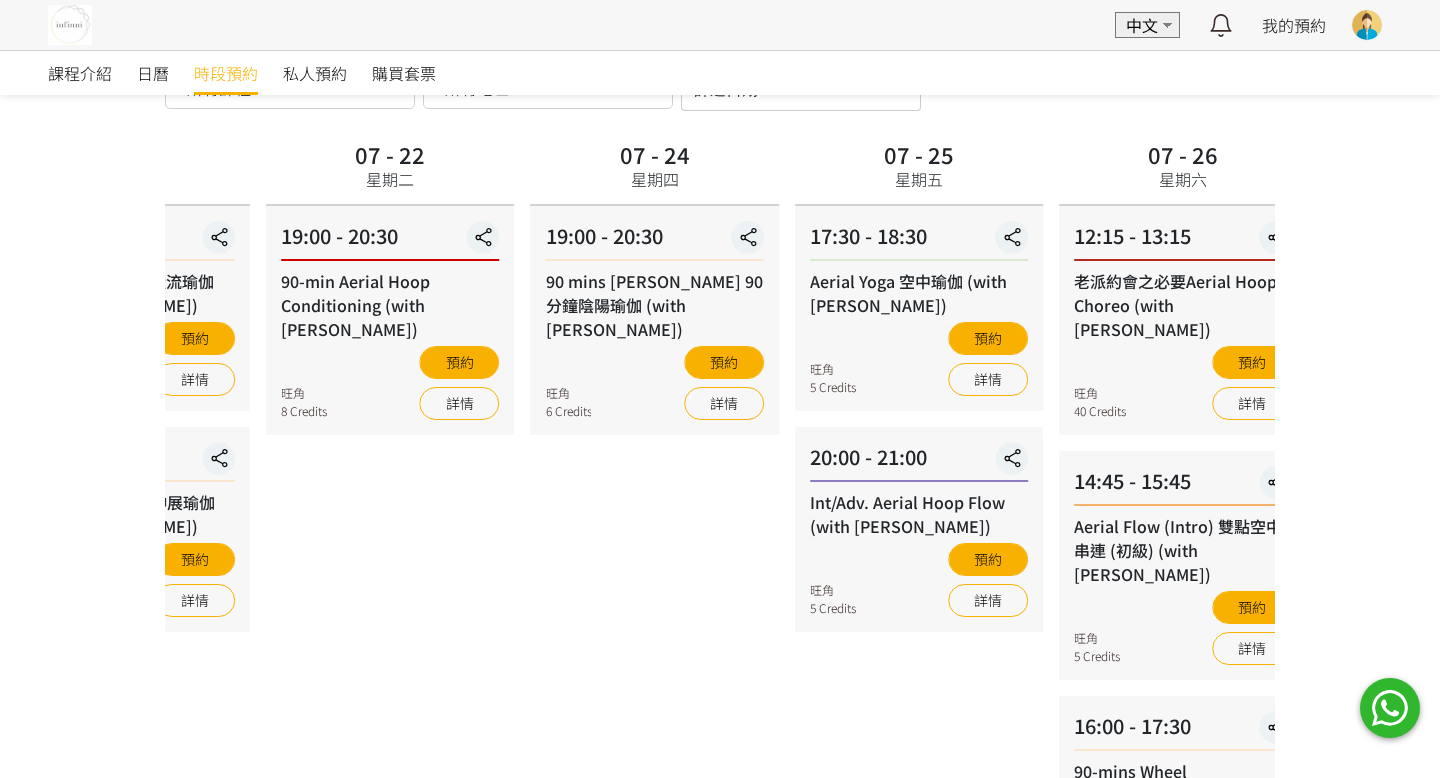 click on "07 -
25" at bounding box center (919, 154) 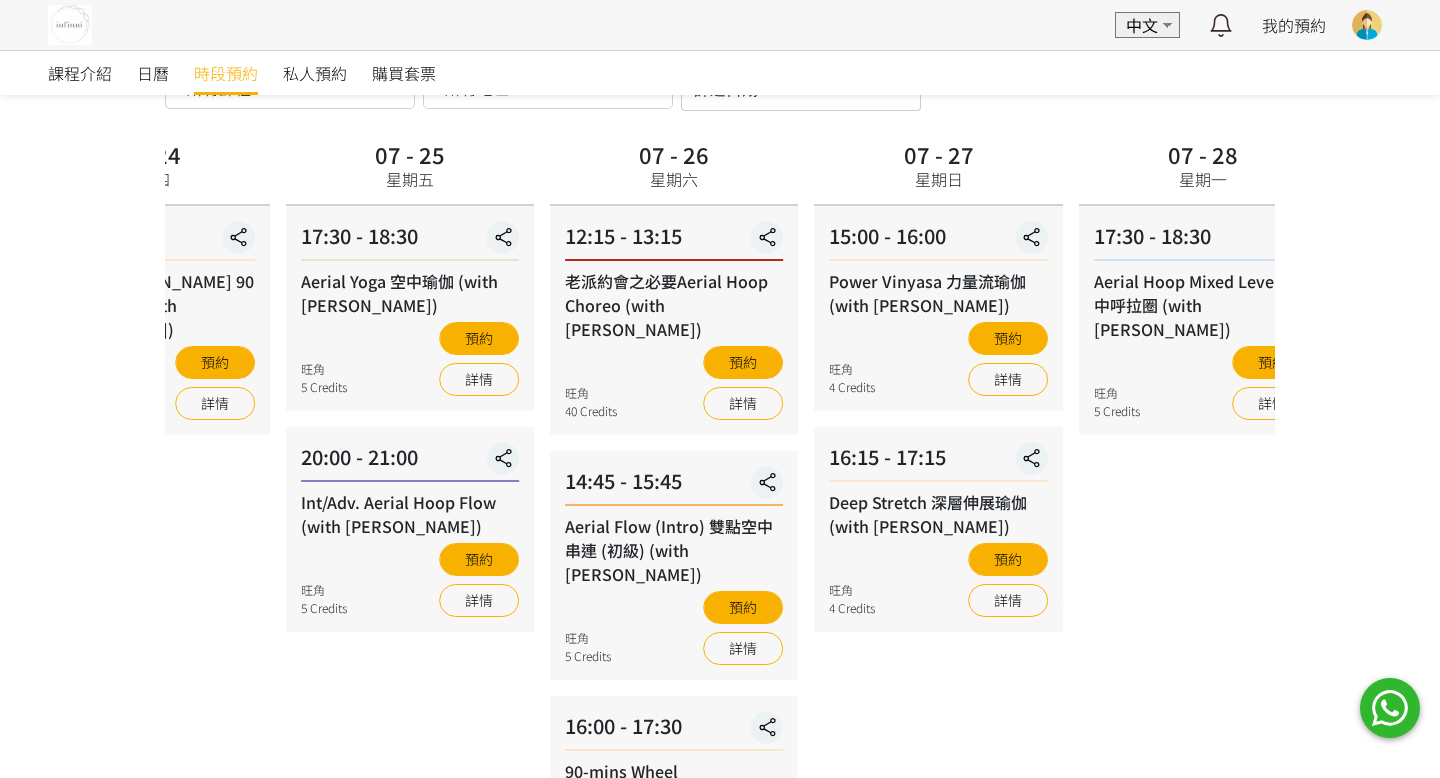 click on "07 -
26
星期六" at bounding box center [674, 170] 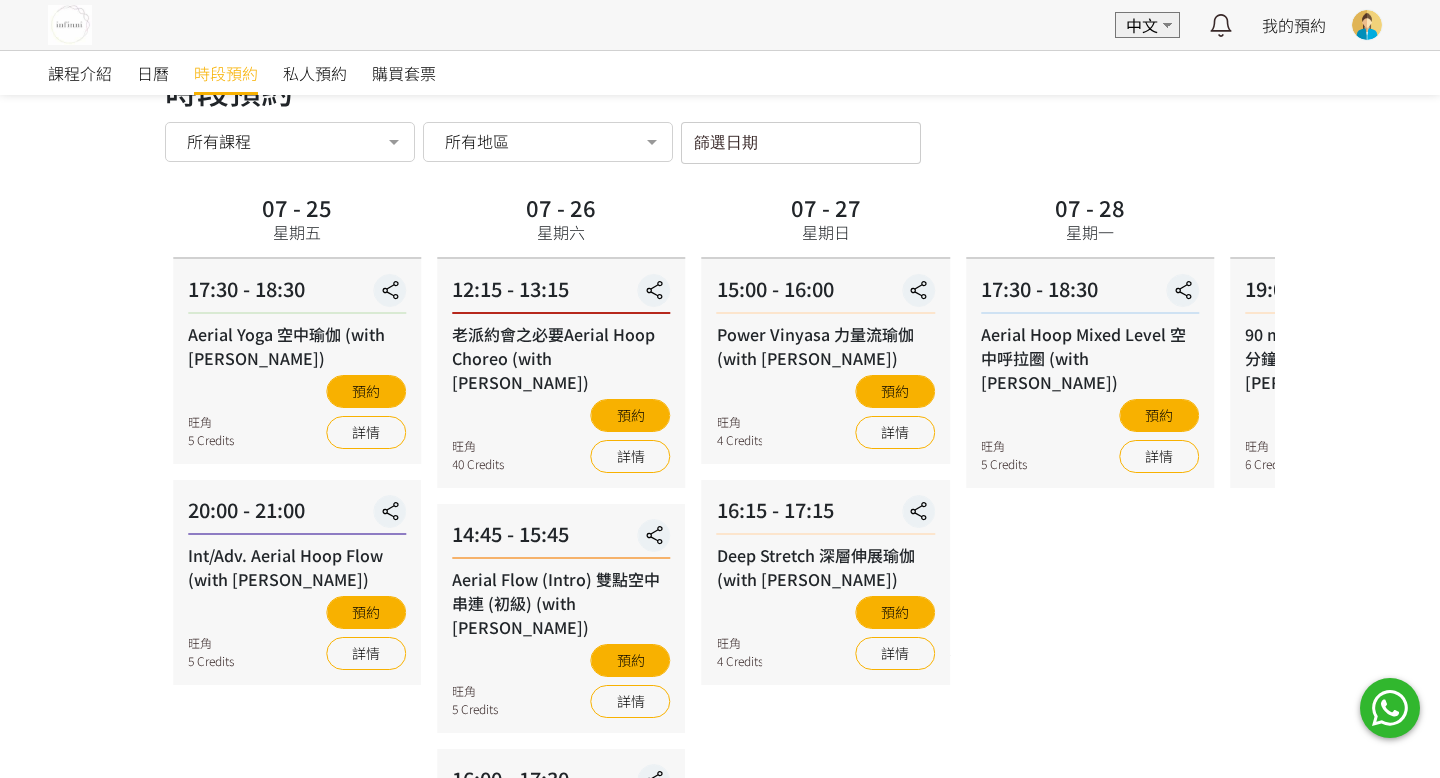 scroll, scrollTop: 3, scrollLeft: 0, axis: vertical 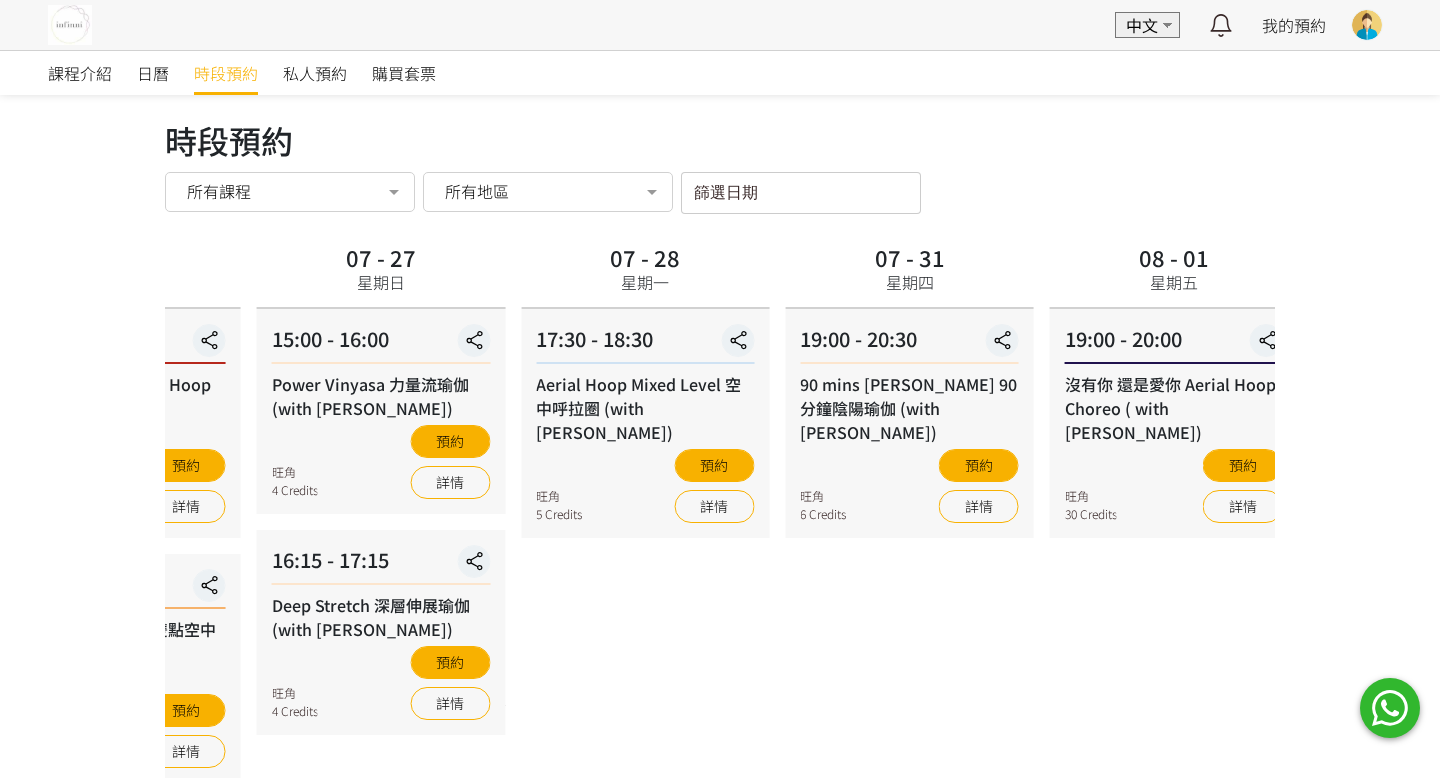 click on "07 -
28
星期一
17:30 - 18:30
Aerial Hoop Mixed Level 空中呼拉圈 (with Maureen)
旺角
5 Credits
預約
詳情" at bounding box center (645, 730) 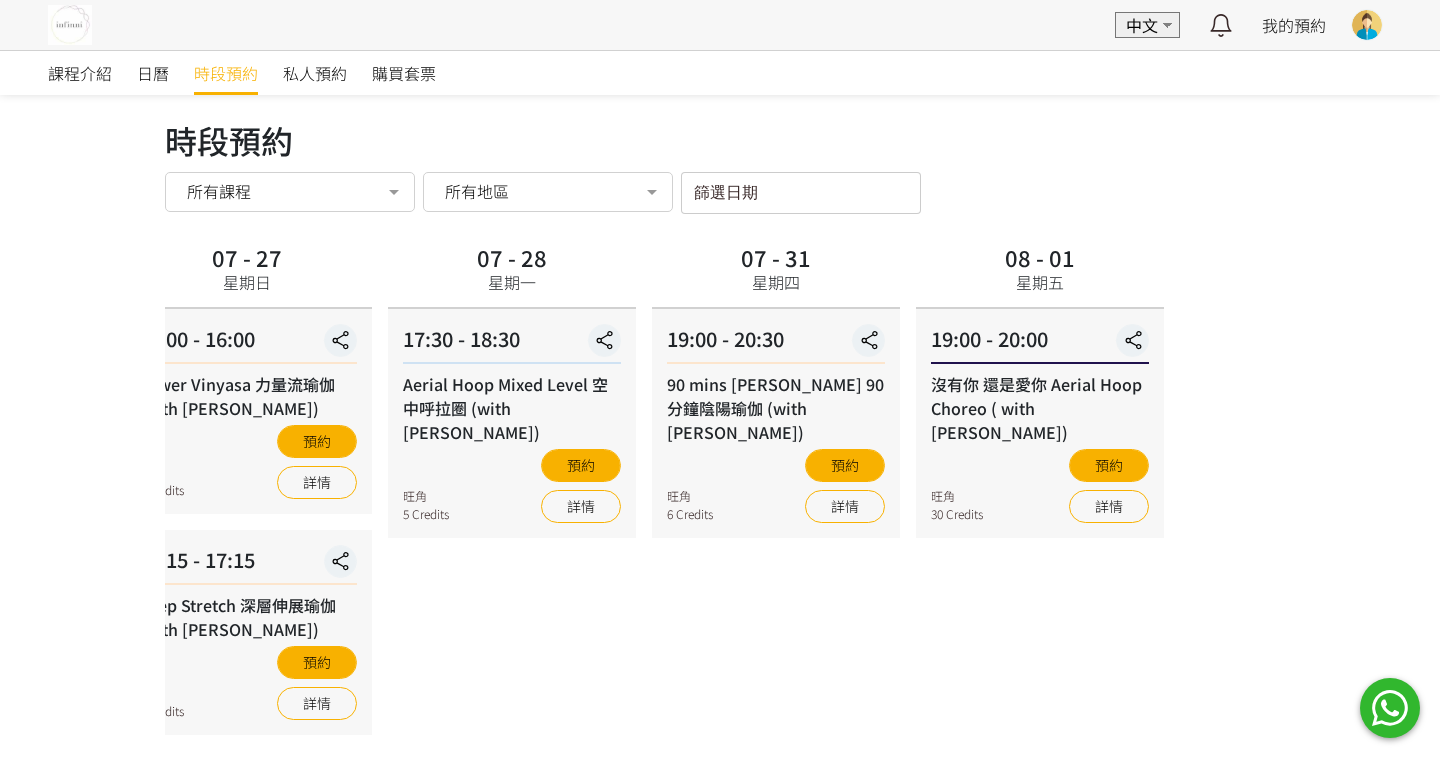 click on "07 -
31
星期四" at bounding box center (776, 273) 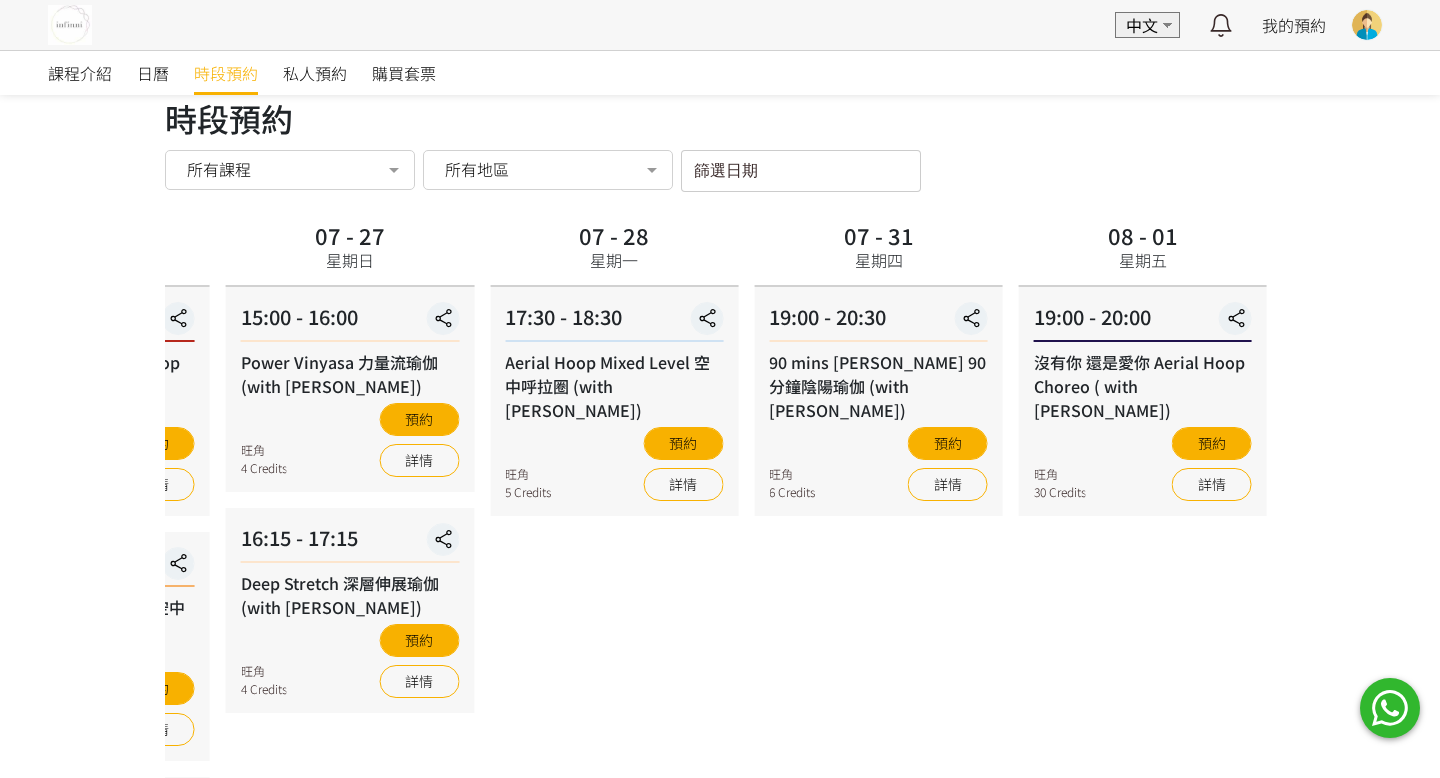 scroll, scrollTop: 0, scrollLeft: 0, axis: both 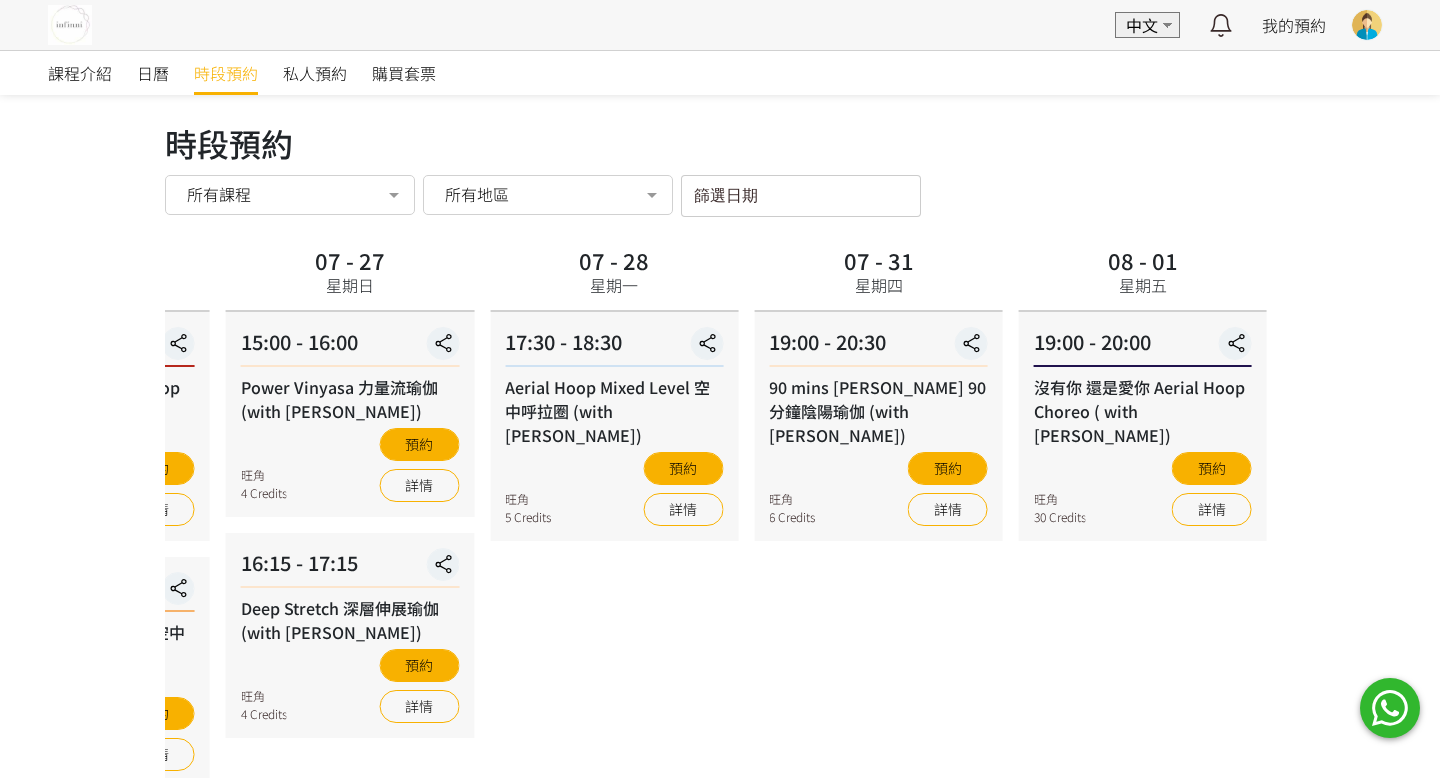 drag, startPoint x: 659, startPoint y: 239, endPoint x: 721, endPoint y: 252, distance: 63.348244 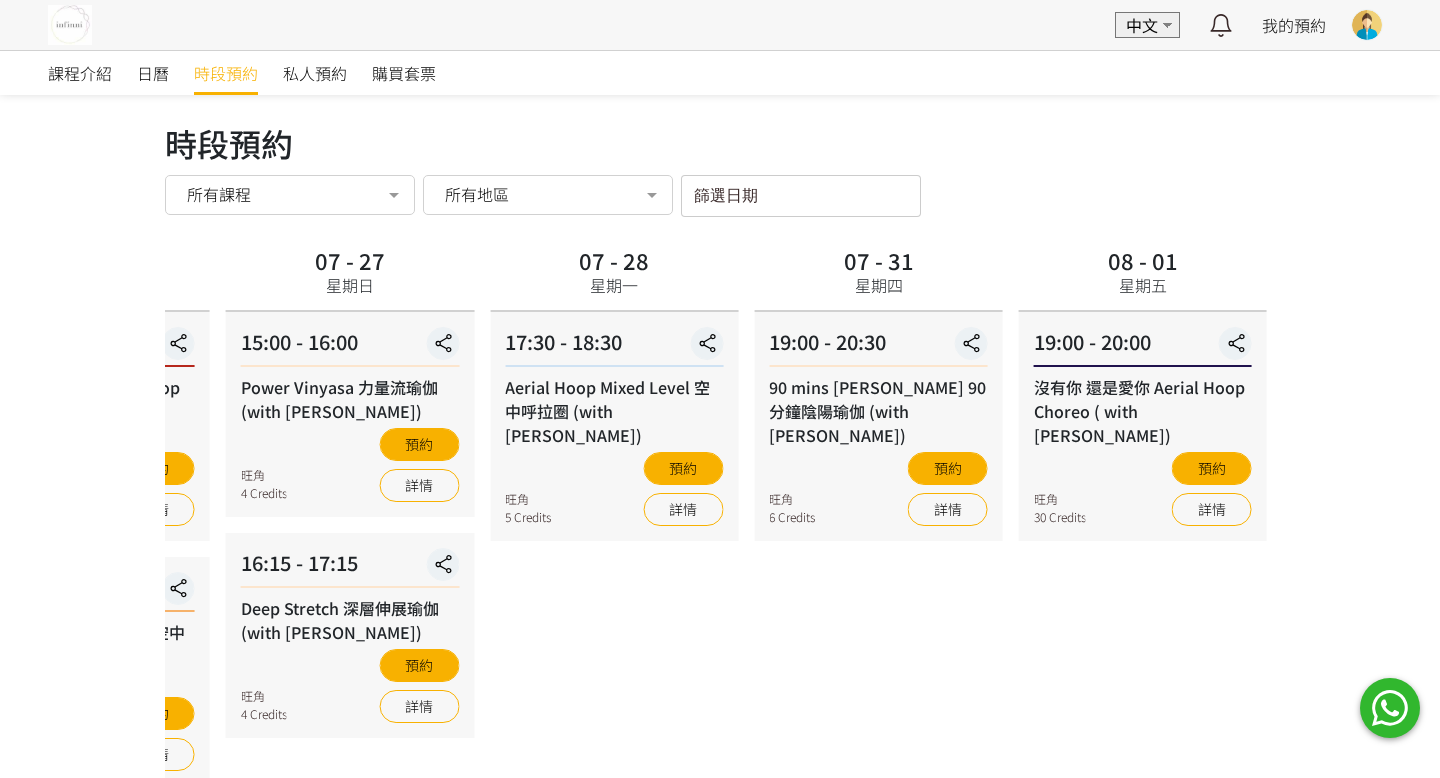click on "篩選日期
July
2025
Sun
Mon
Tue
Wed
Thu
Fri
Sat
1
2
3
4
5
6
7
8
9
10
11
12
13
14
15
16
17
18
19
20
21
22
23
24
25
26
27
28" at bounding box center (801, 196) 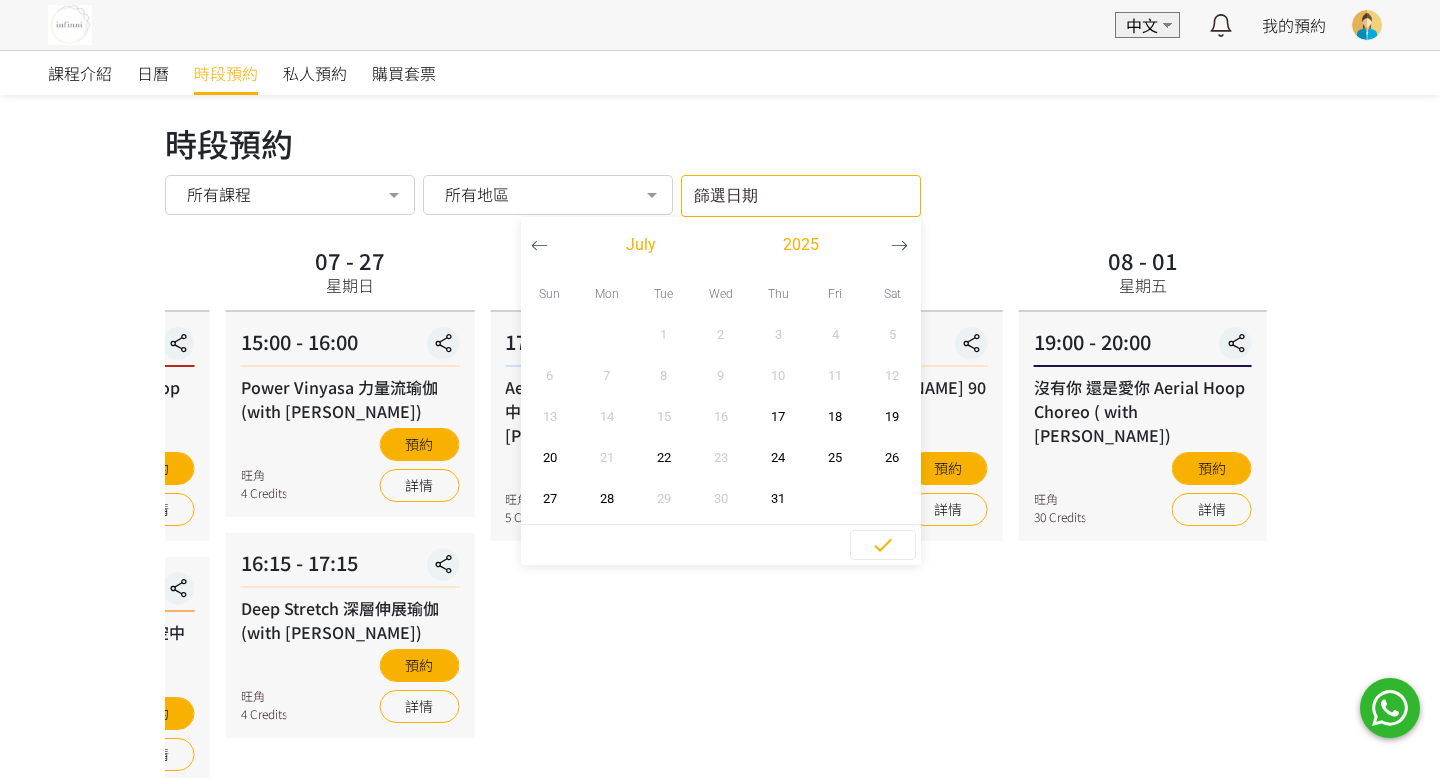 click at bounding box center (899, 245) 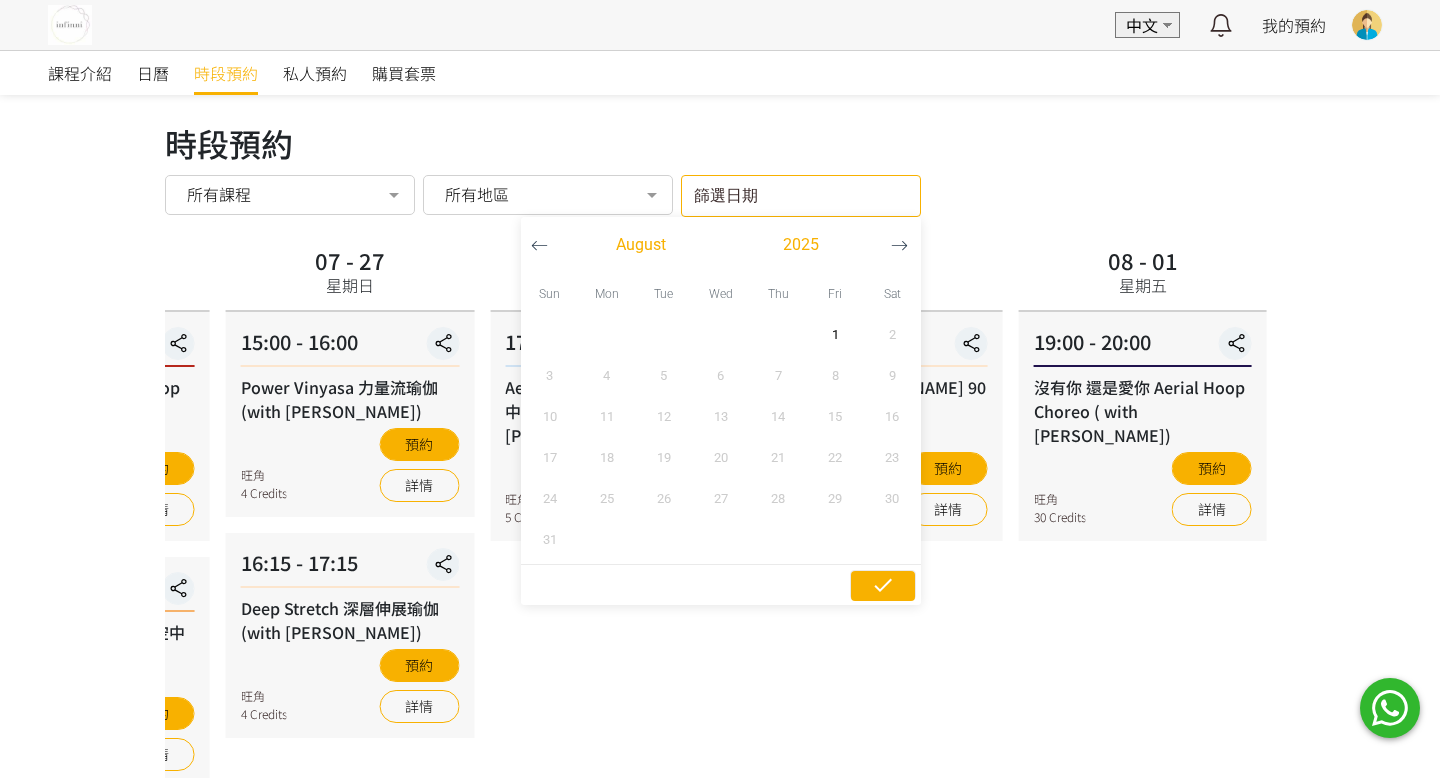 click 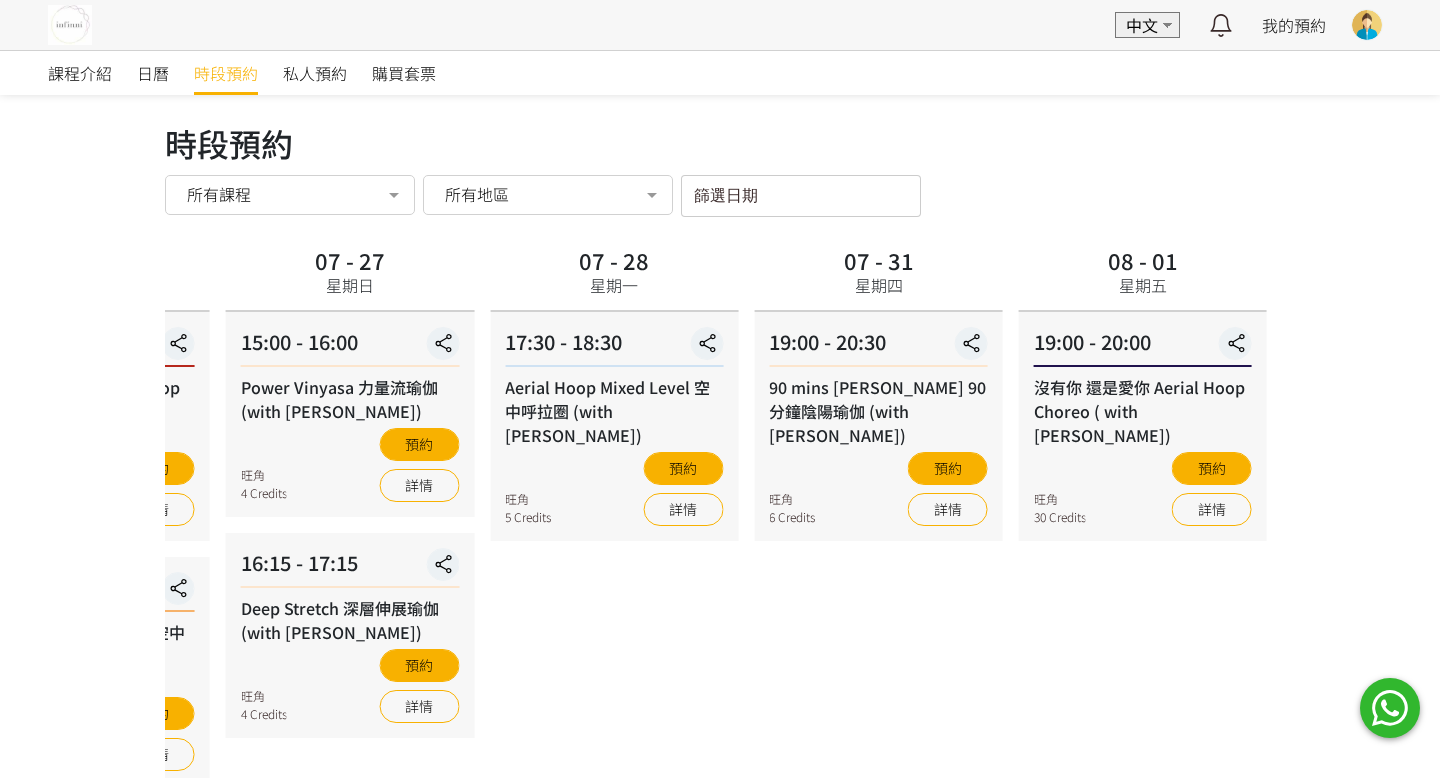 click on "篩選日期" at bounding box center [801, 196] 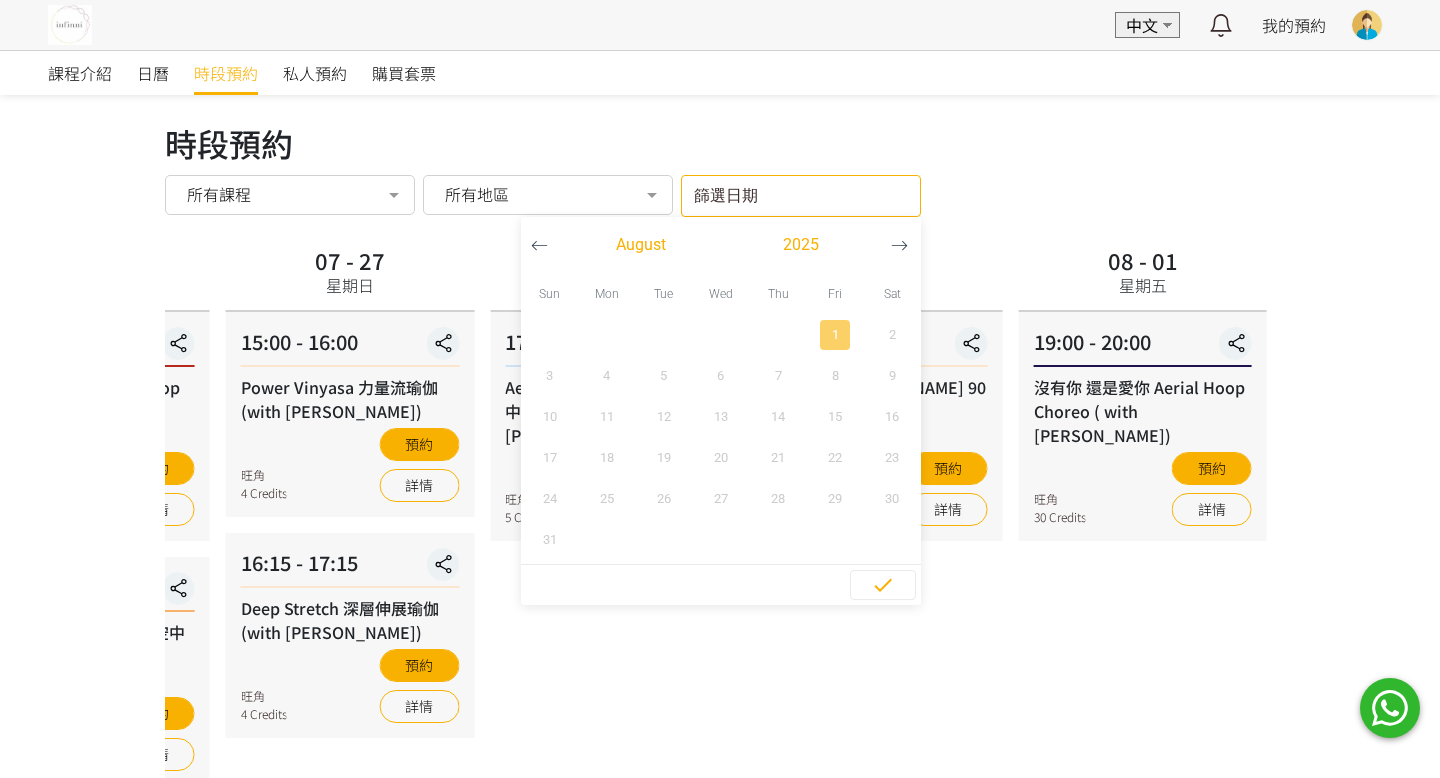 click on "1" at bounding box center (835, 335) 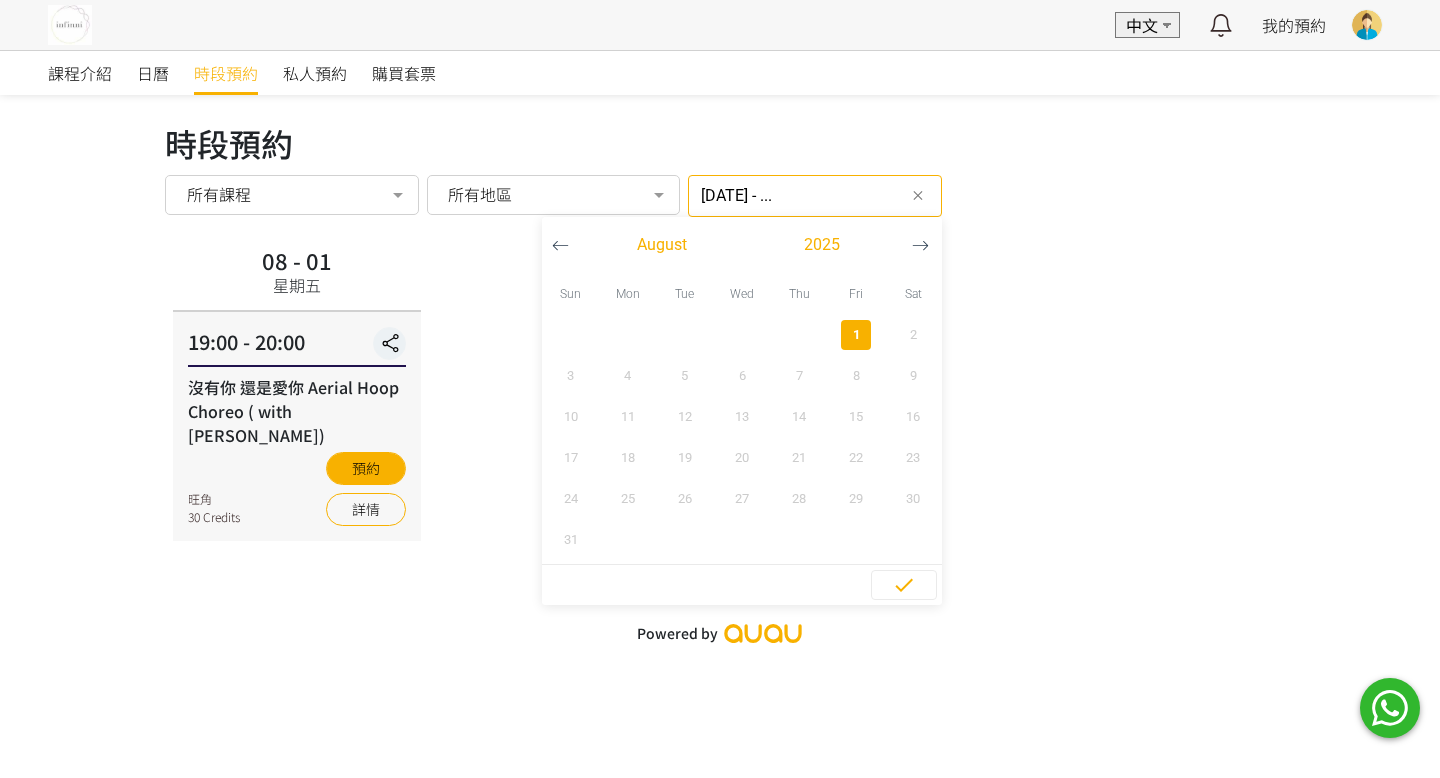 click 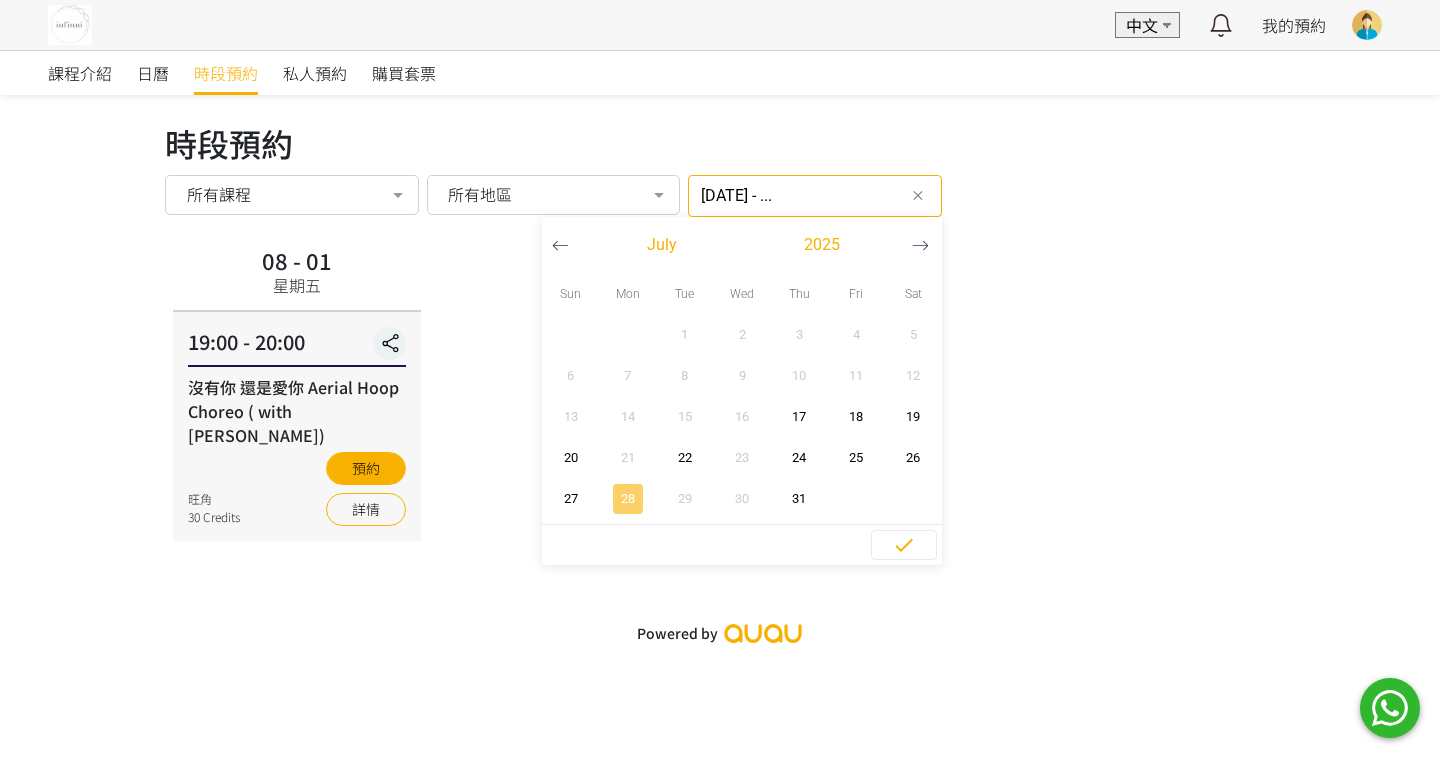 click on "28" at bounding box center (627, 499) 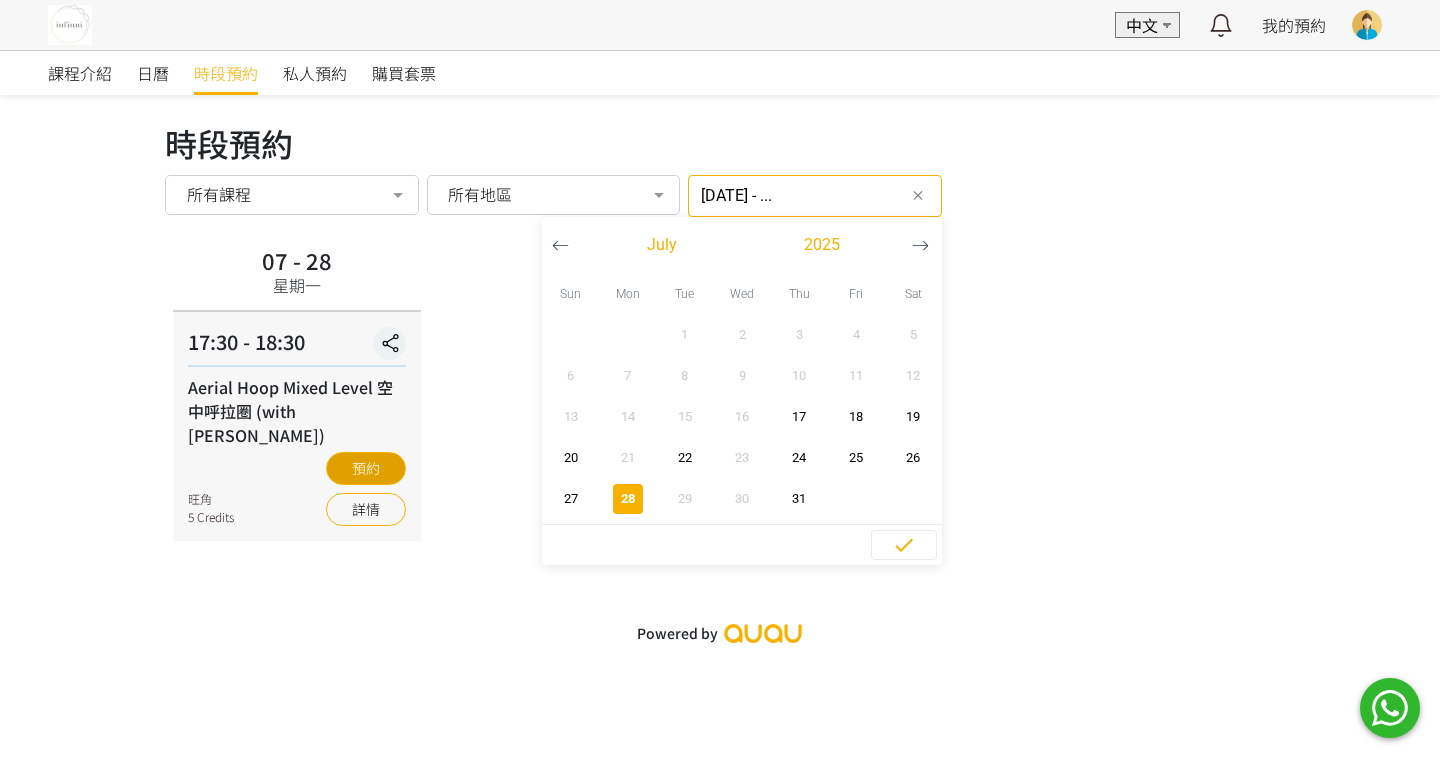 click on "預約" at bounding box center (366, 468) 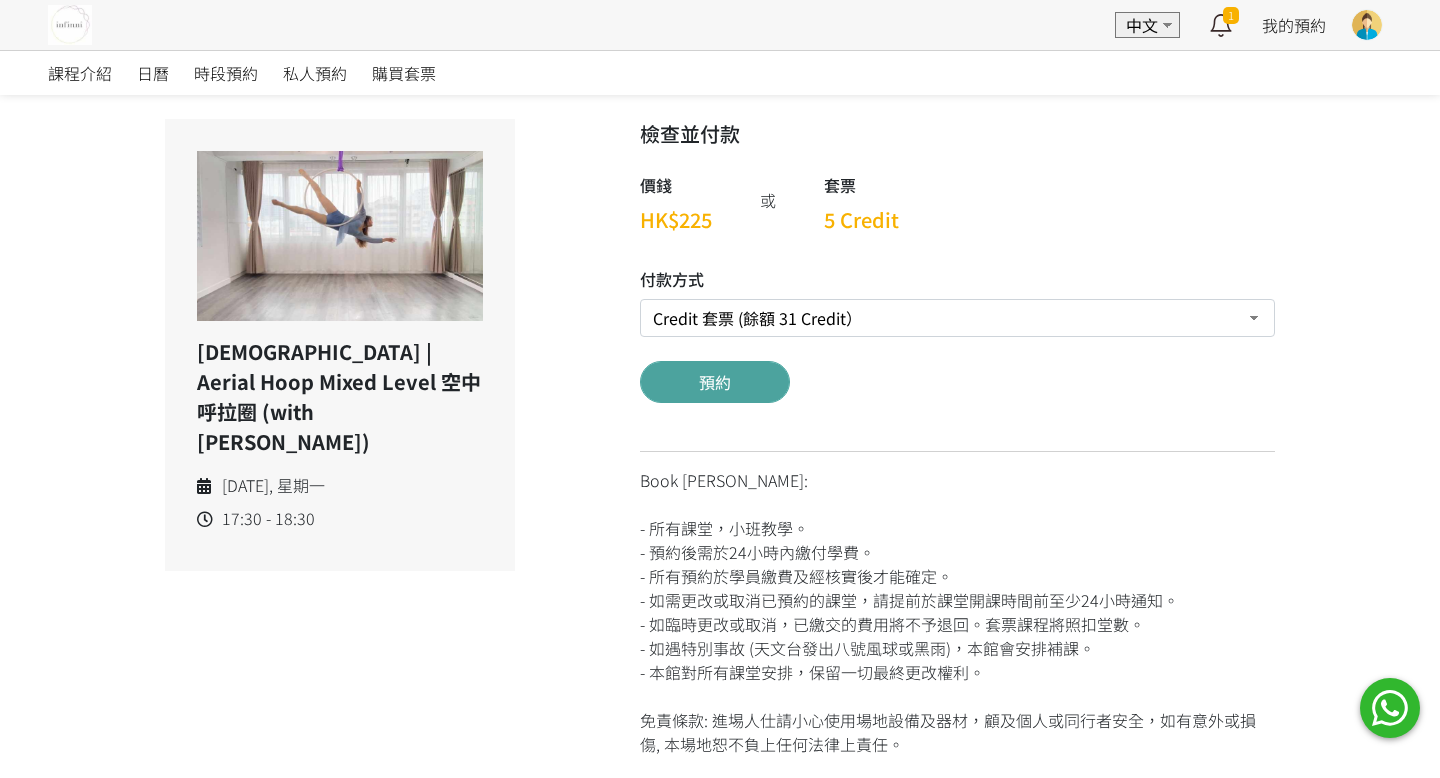 scroll, scrollTop: 0, scrollLeft: 0, axis: both 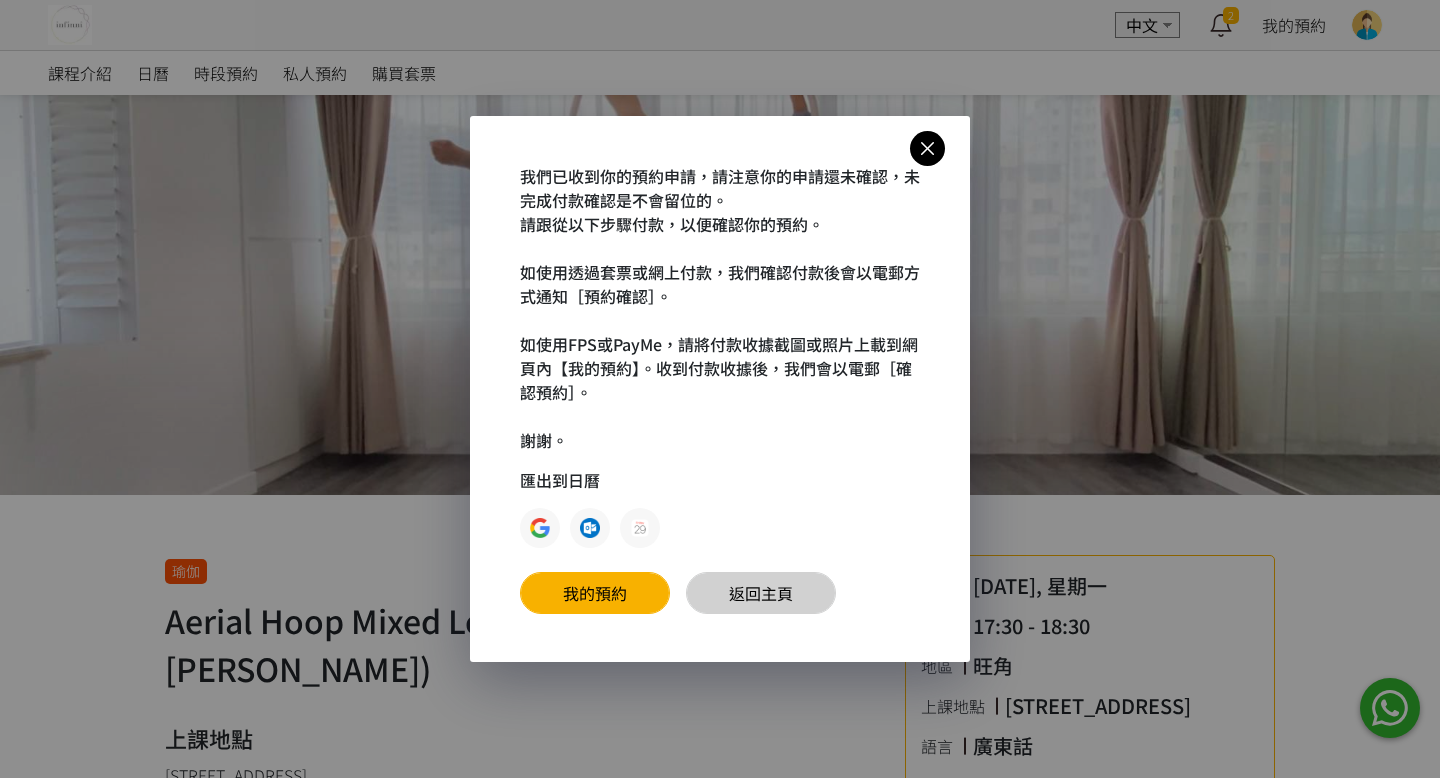 click on "返回主頁" at bounding box center (761, 593) 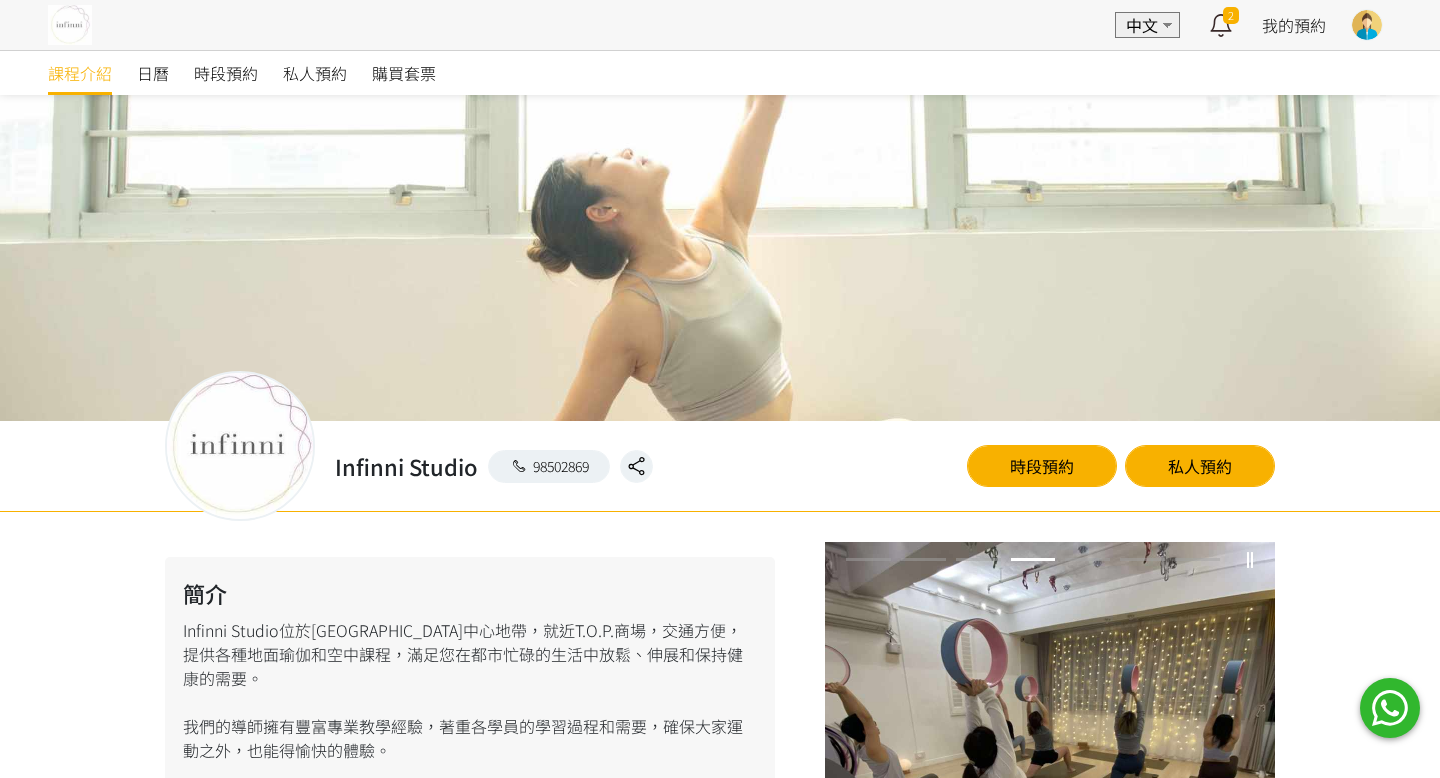 scroll, scrollTop: 0, scrollLeft: 0, axis: both 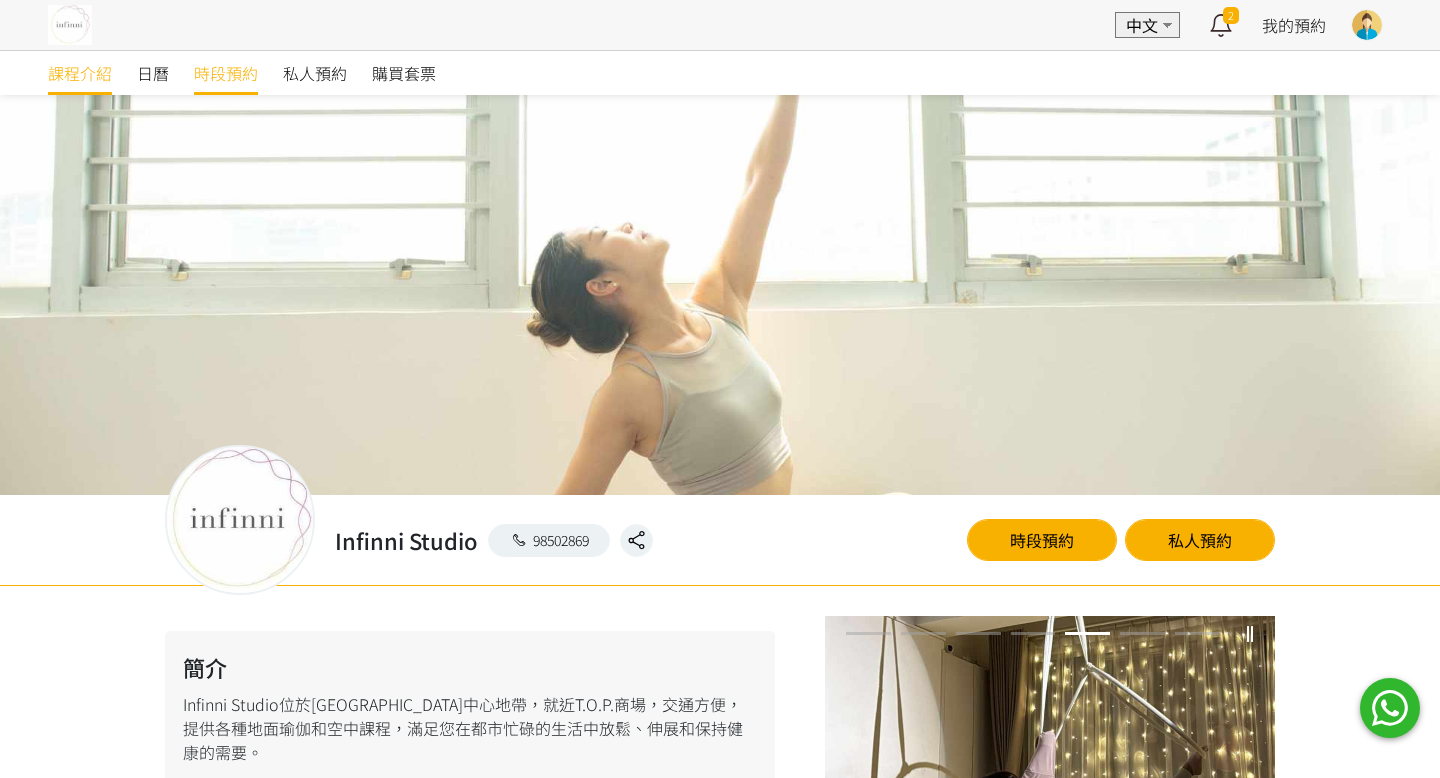 click on "時段預約" at bounding box center (226, 73) 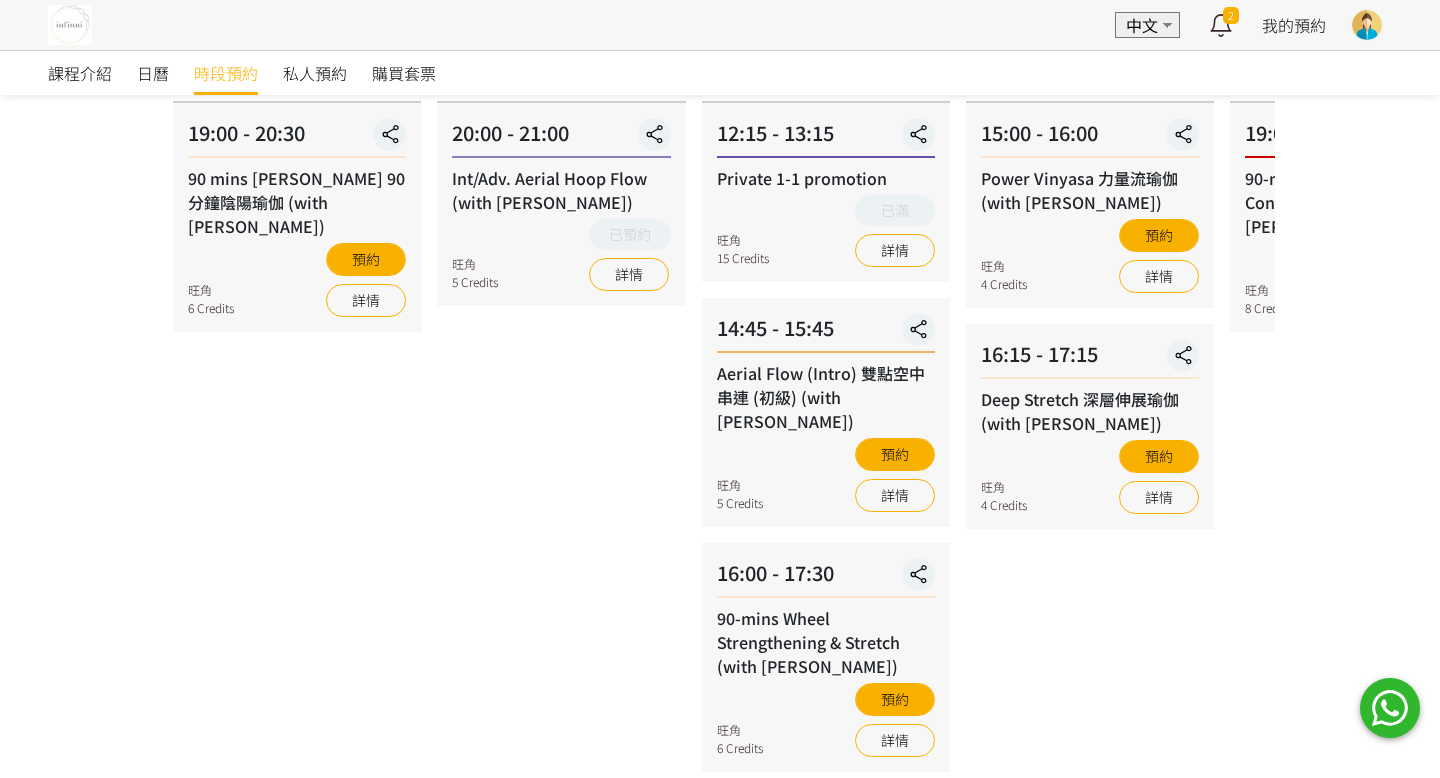 scroll, scrollTop: 0, scrollLeft: 0, axis: both 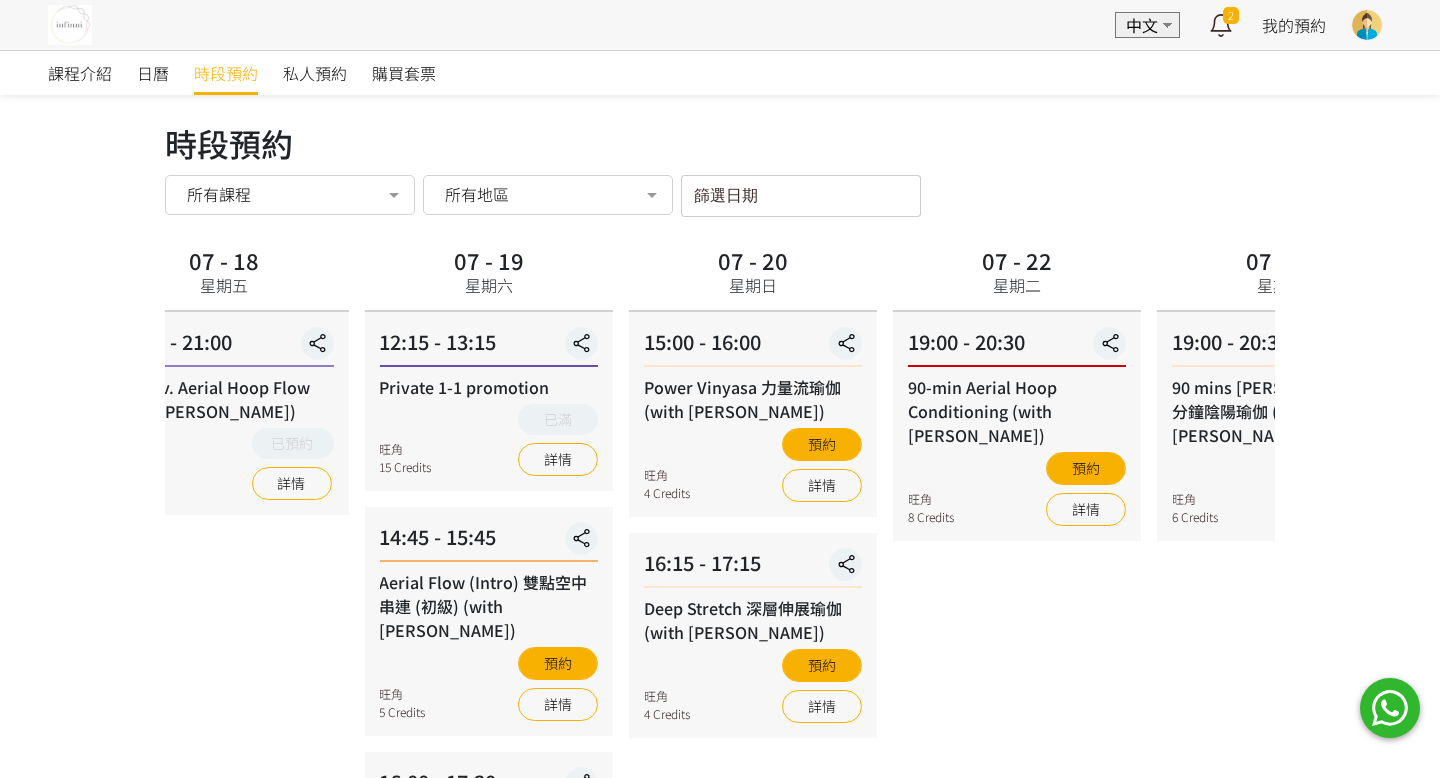 click on "15:00 - 16:00
Power Vinyasa 力量流瑜伽 (with [PERSON_NAME])
旺角
4 Credits
預約
詳情" at bounding box center (753, 414) 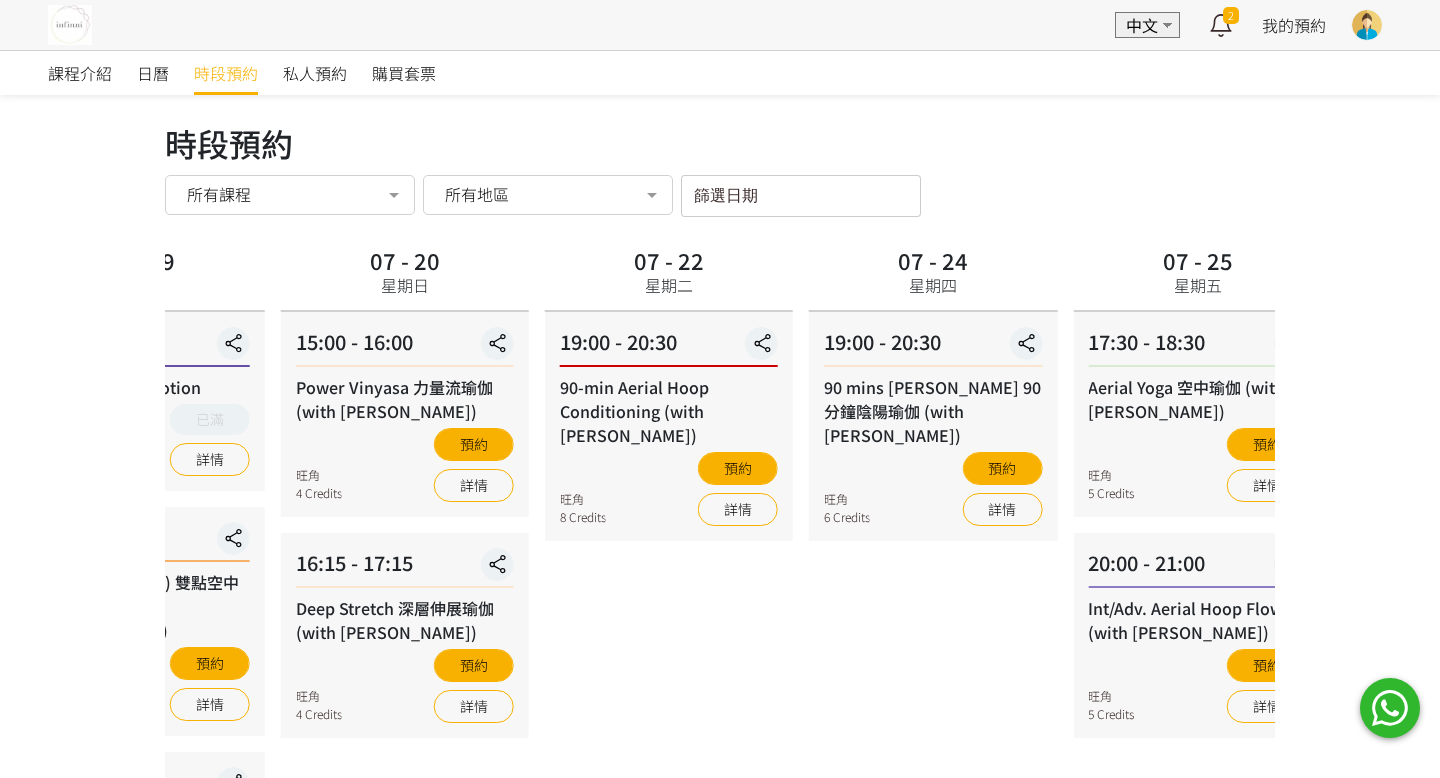 click on "90-min Aerial Hoop Conditioning (with Joyce Ho)" at bounding box center (669, 411) 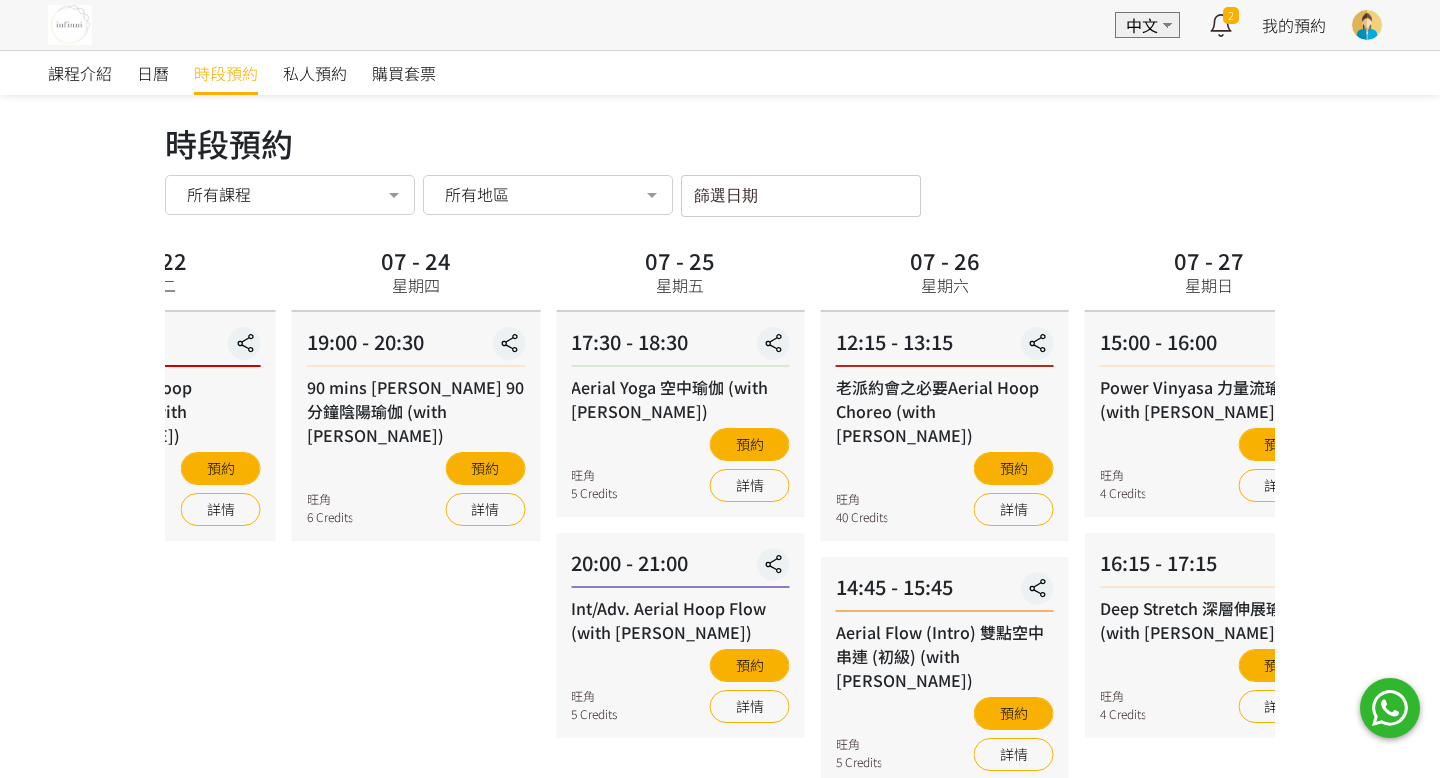 click on "17:30 - 18:30
Aerial Yoga 空中瑜伽 (with Jacqueline)
旺角
5 Credits
預約
詳情" at bounding box center [680, 414] 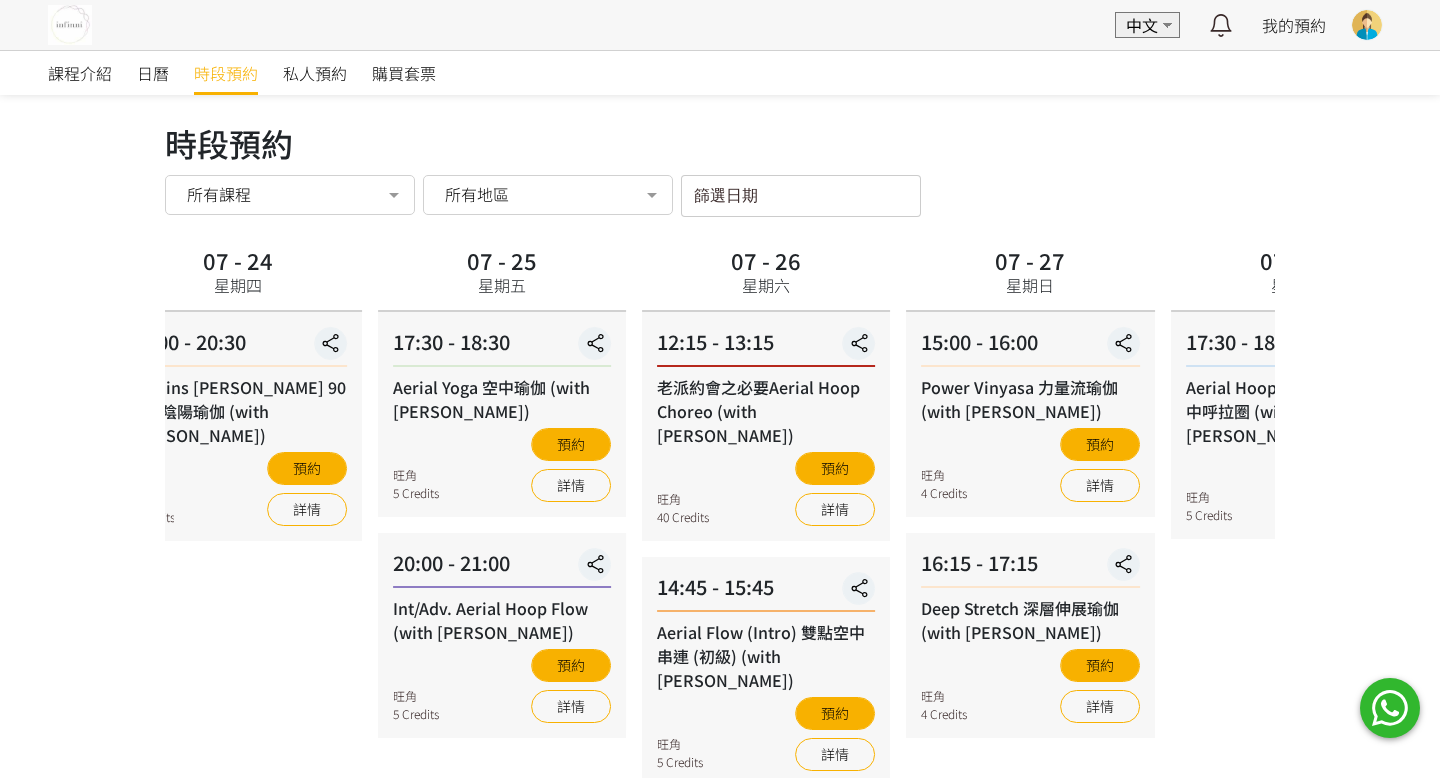 click on "12:15 - 13:15
老派約會之必要Aerial Hoop Choreo (with Maureen)
旺角
40 Credits
預約
詳情" at bounding box center (766, 426) 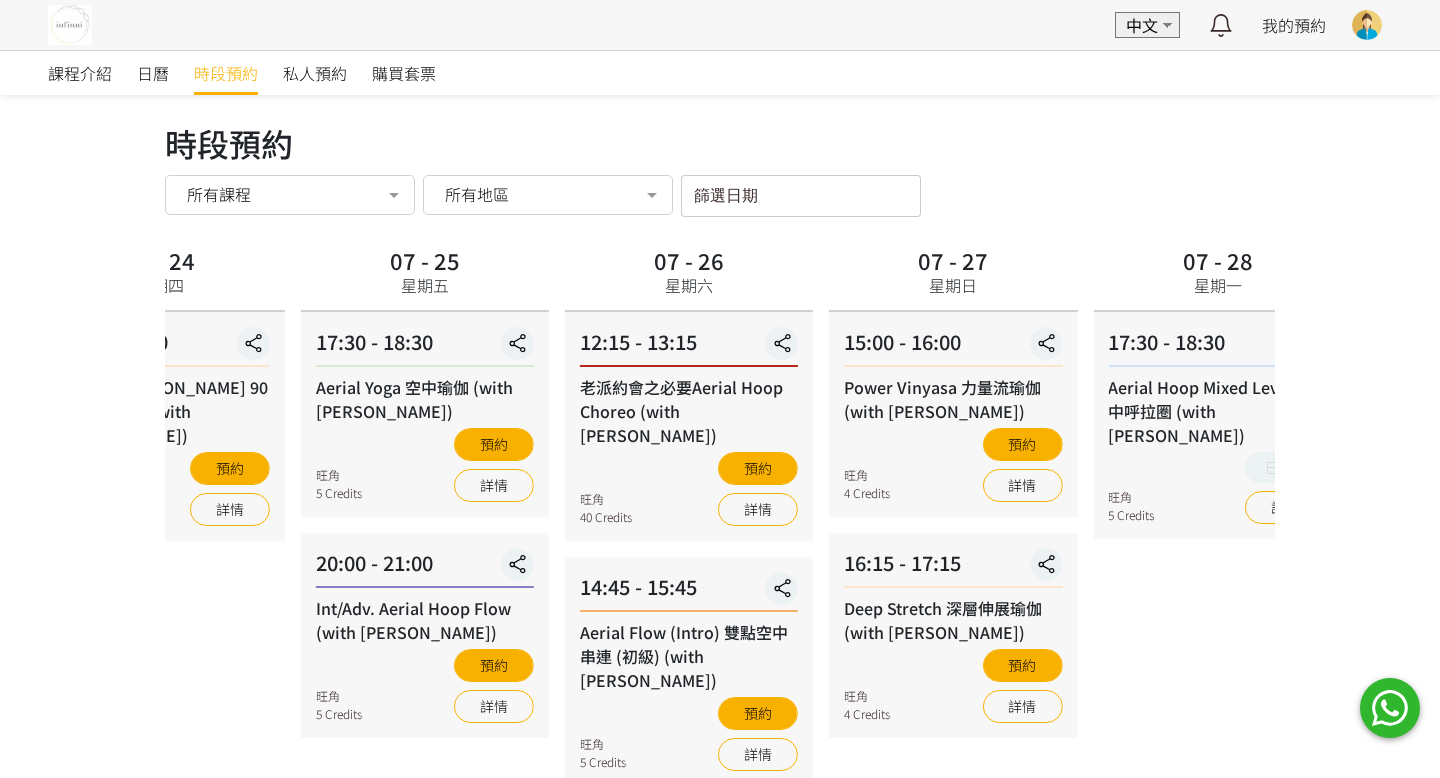 click on "15:00 - 16:00" at bounding box center [953, 347] 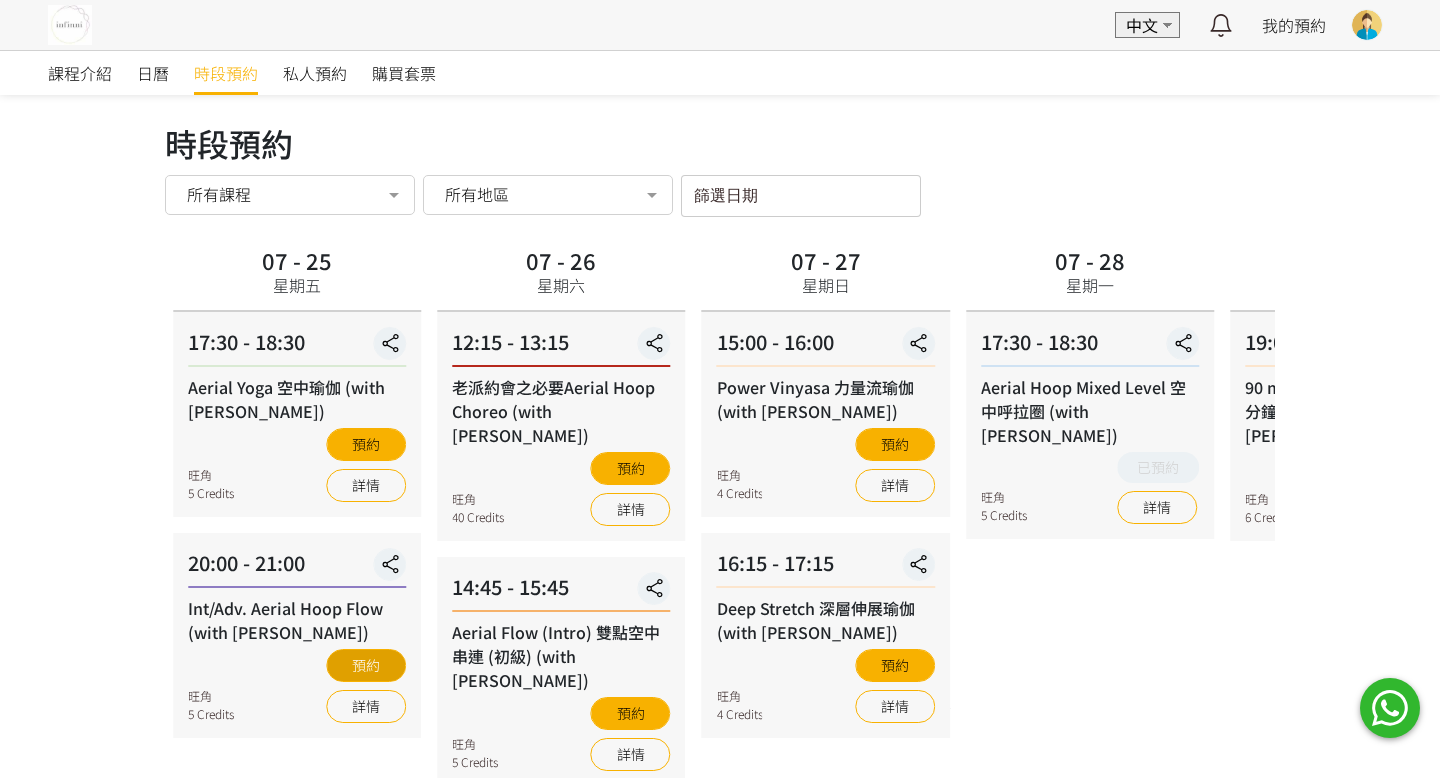 click on "預約" at bounding box center [366, 665] 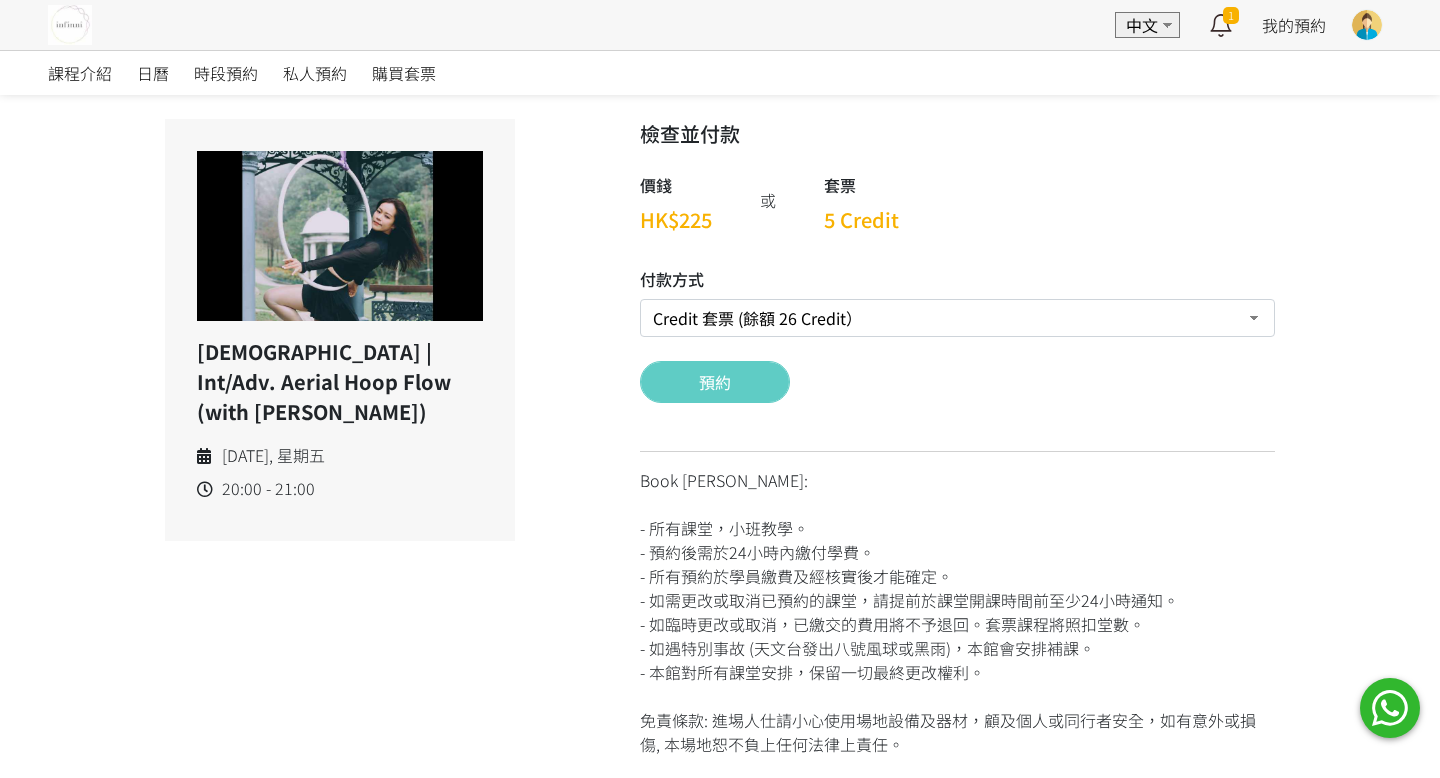 scroll, scrollTop: 0, scrollLeft: 0, axis: both 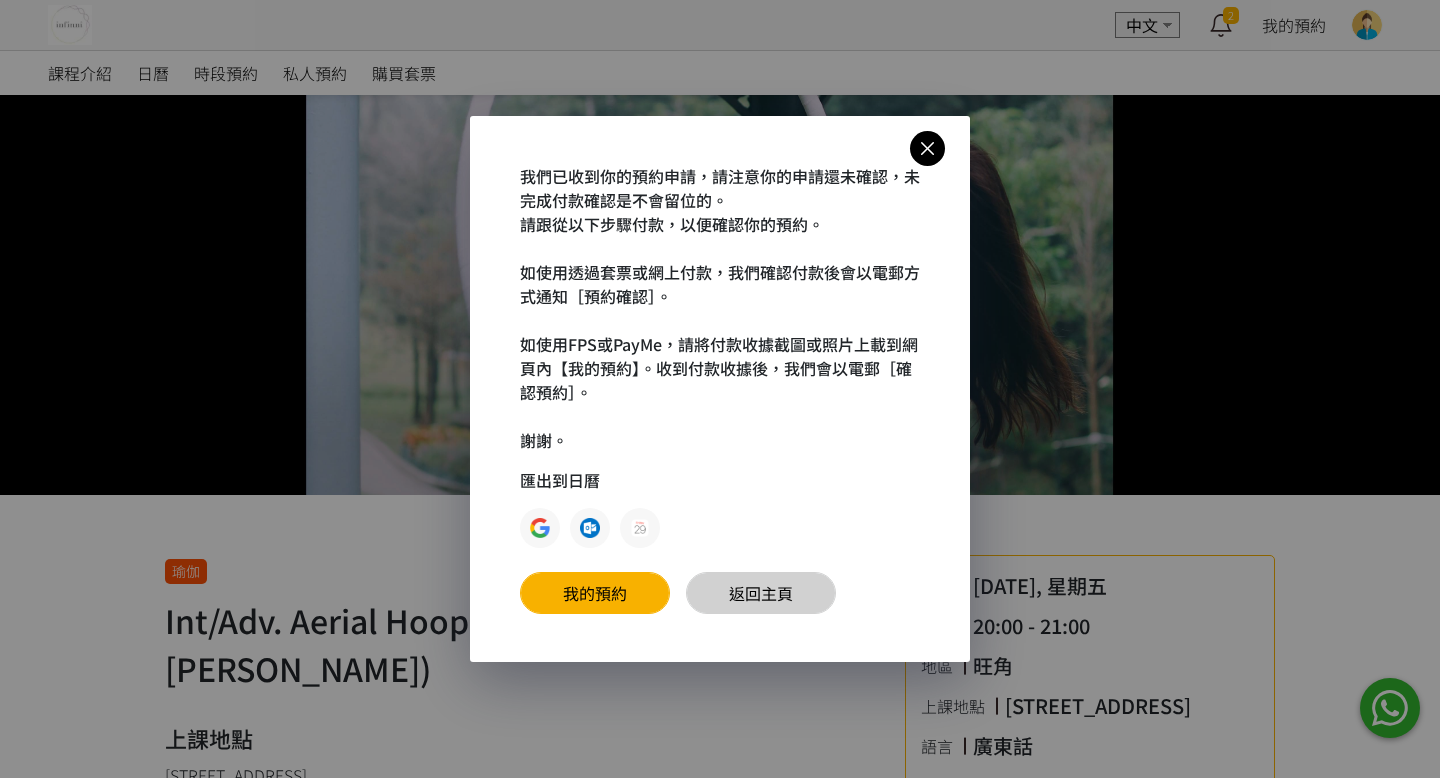 click on "返回主頁" at bounding box center [761, 593] 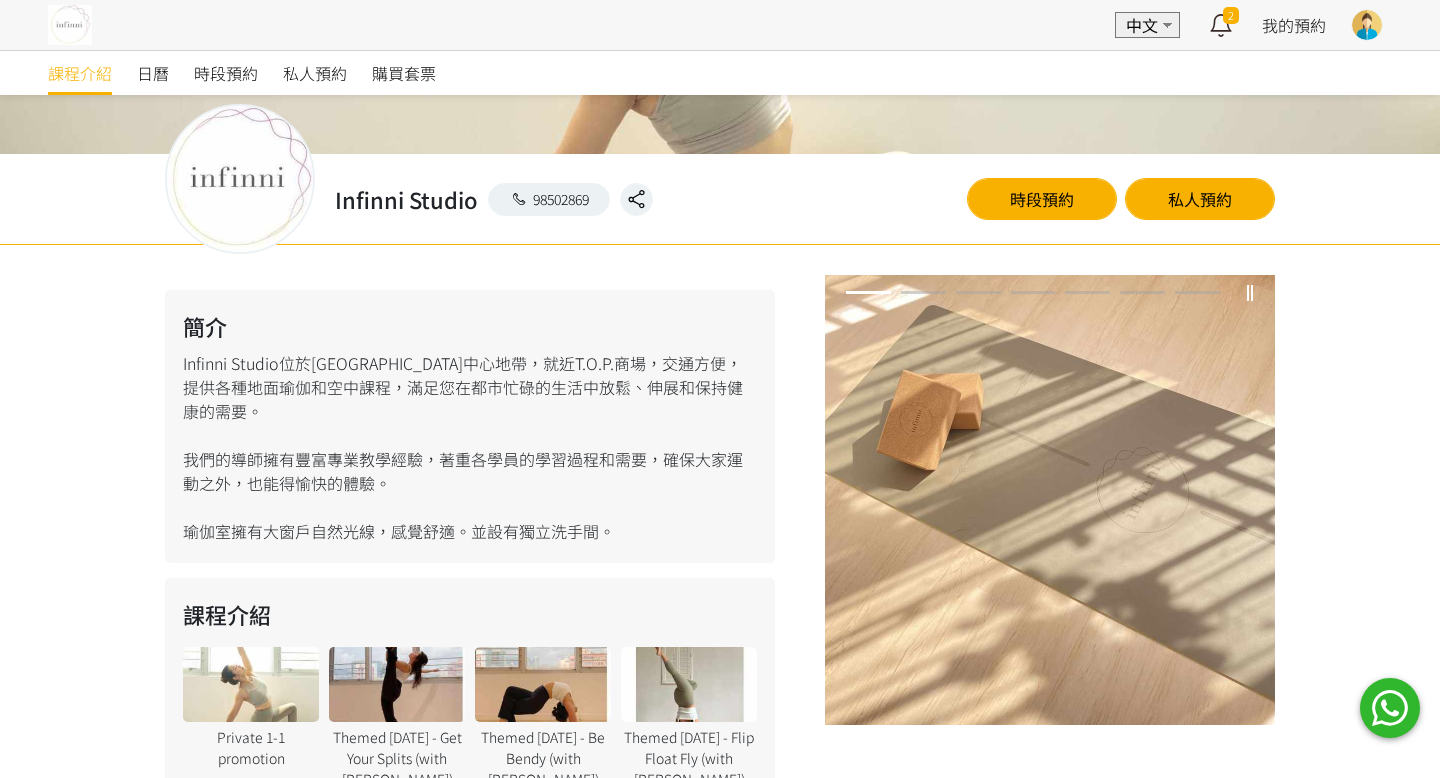 scroll, scrollTop: 474, scrollLeft: 0, axis: vertical 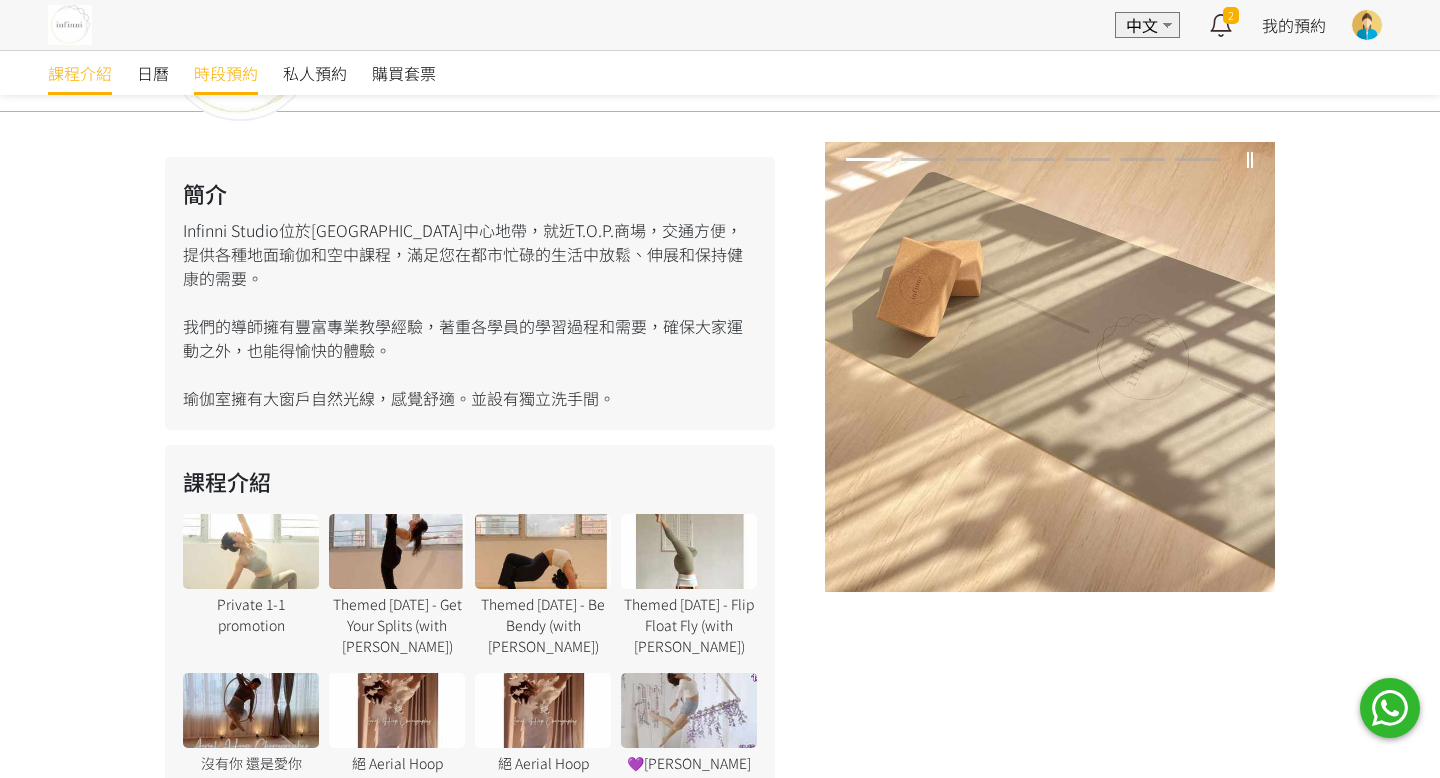 click on "時段預約" at bounding box center (226, 73) 